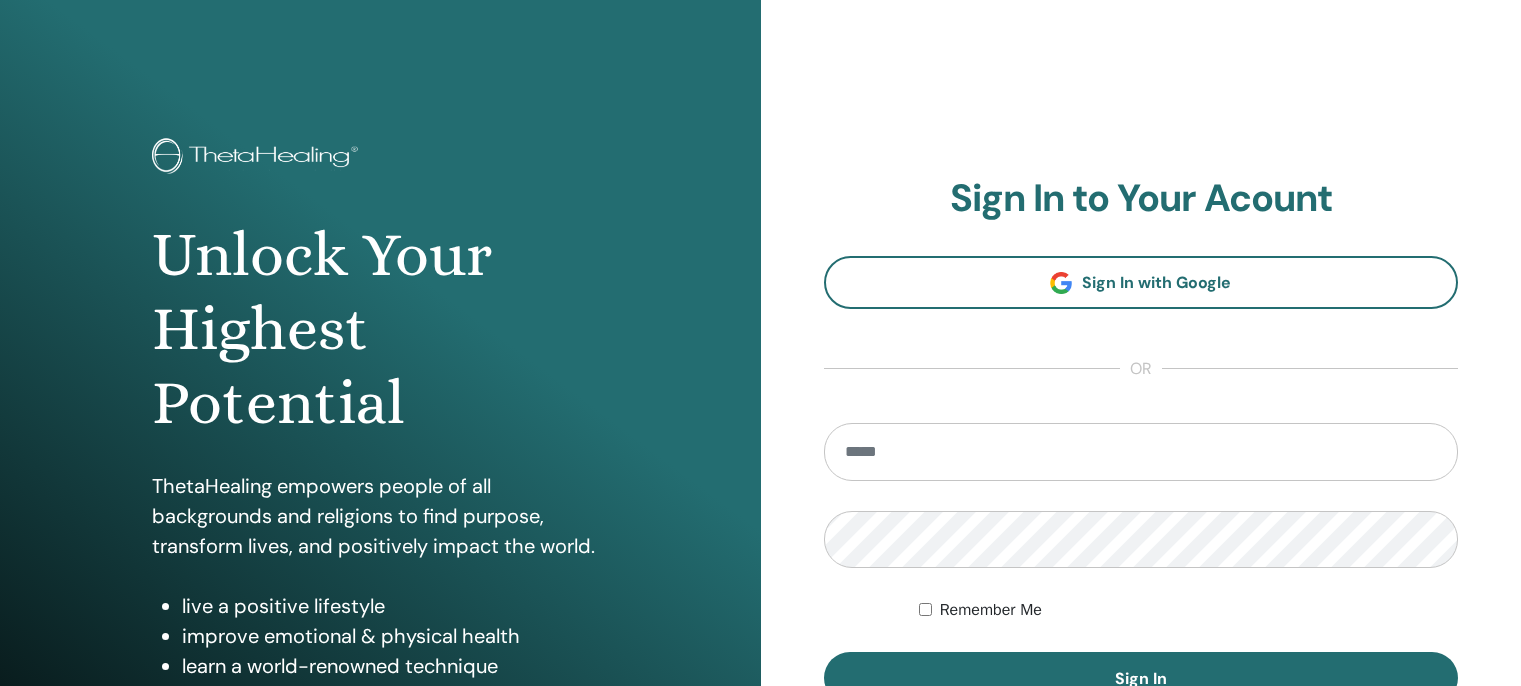 scroll, scrollTop: 0, scrollLeft: 0, axis: both 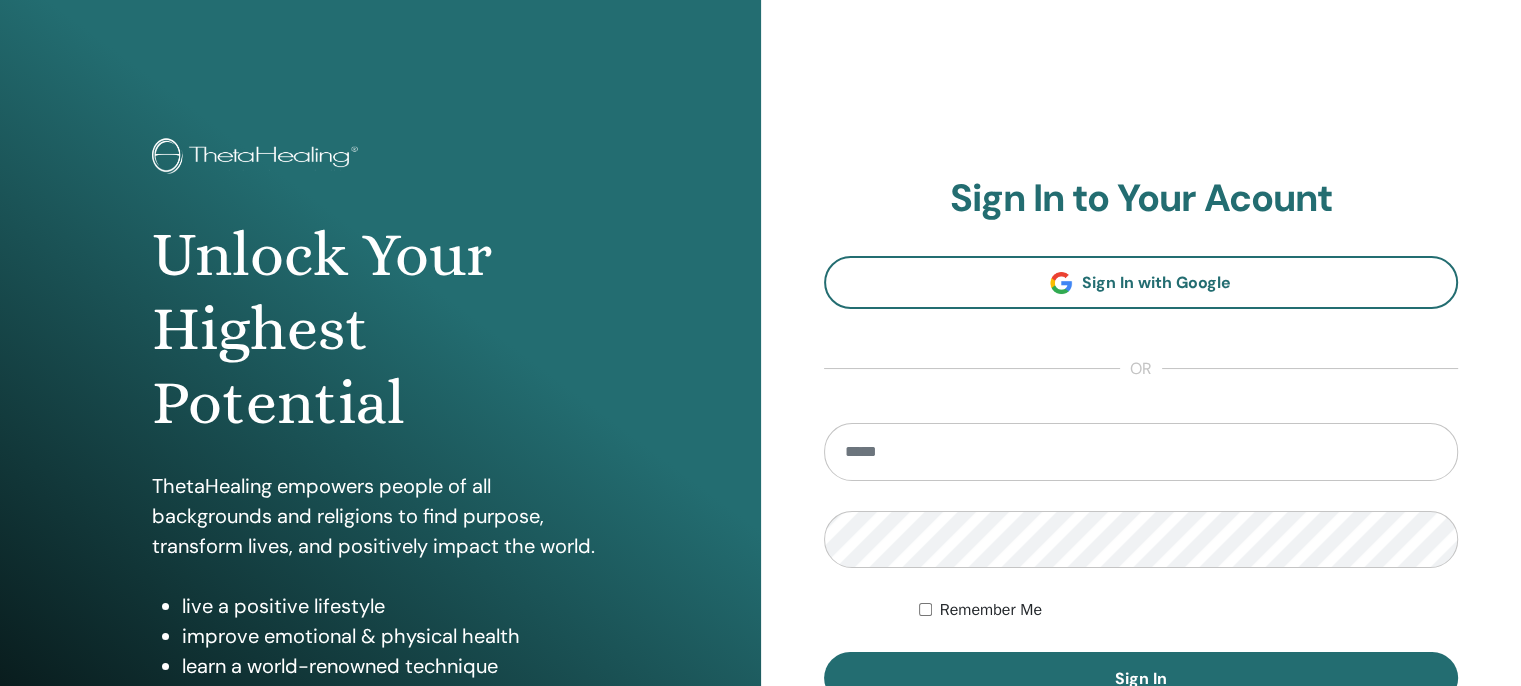 click at bounding box center [1141, 452] 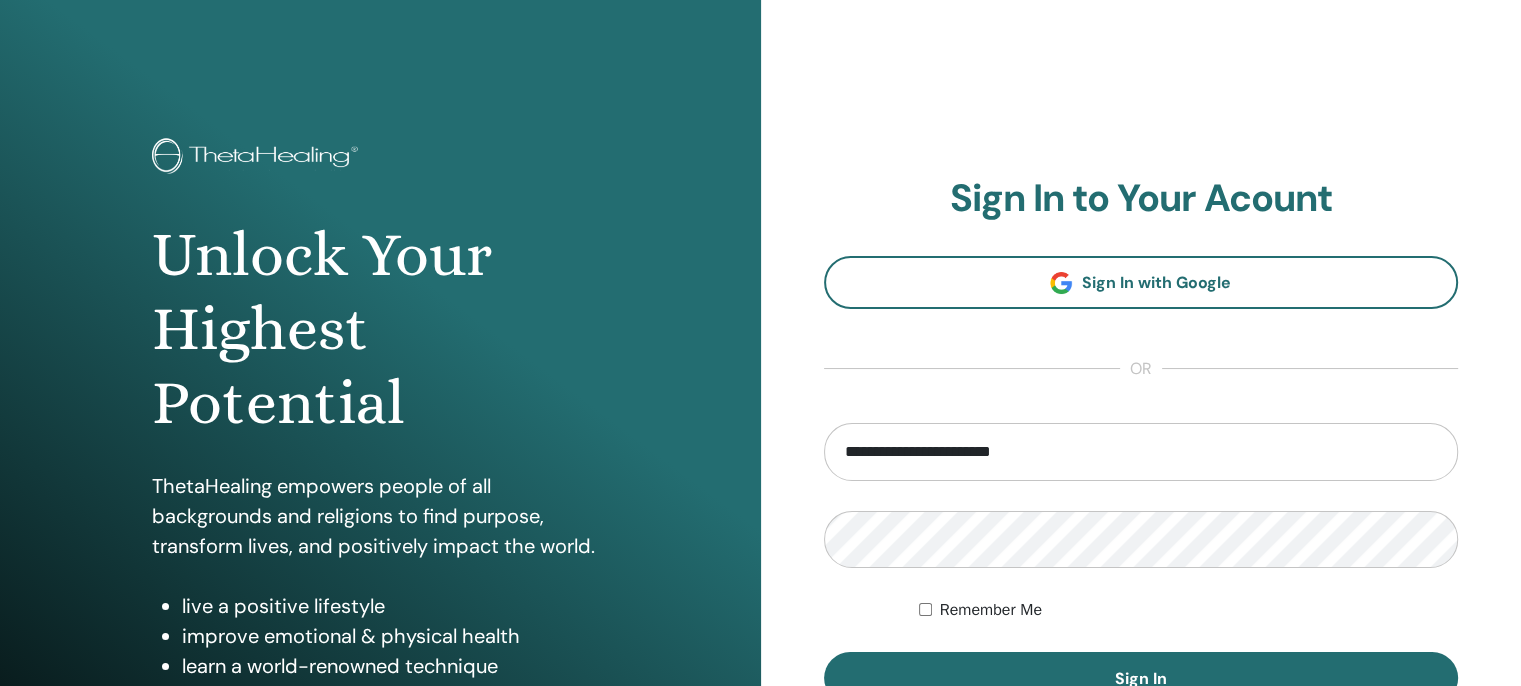 type on "**********" 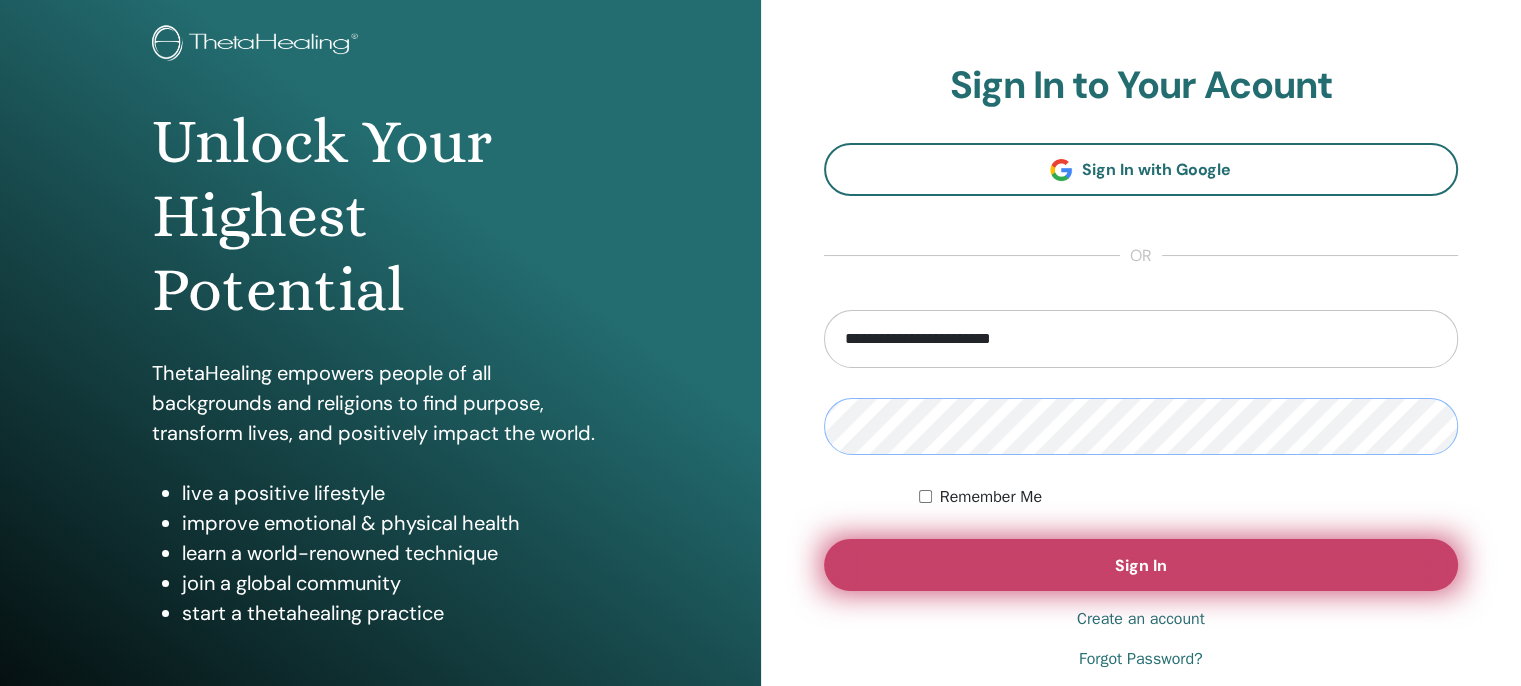 scroll, scrollTop: 114, scrollLeft: 0, axis: vertical 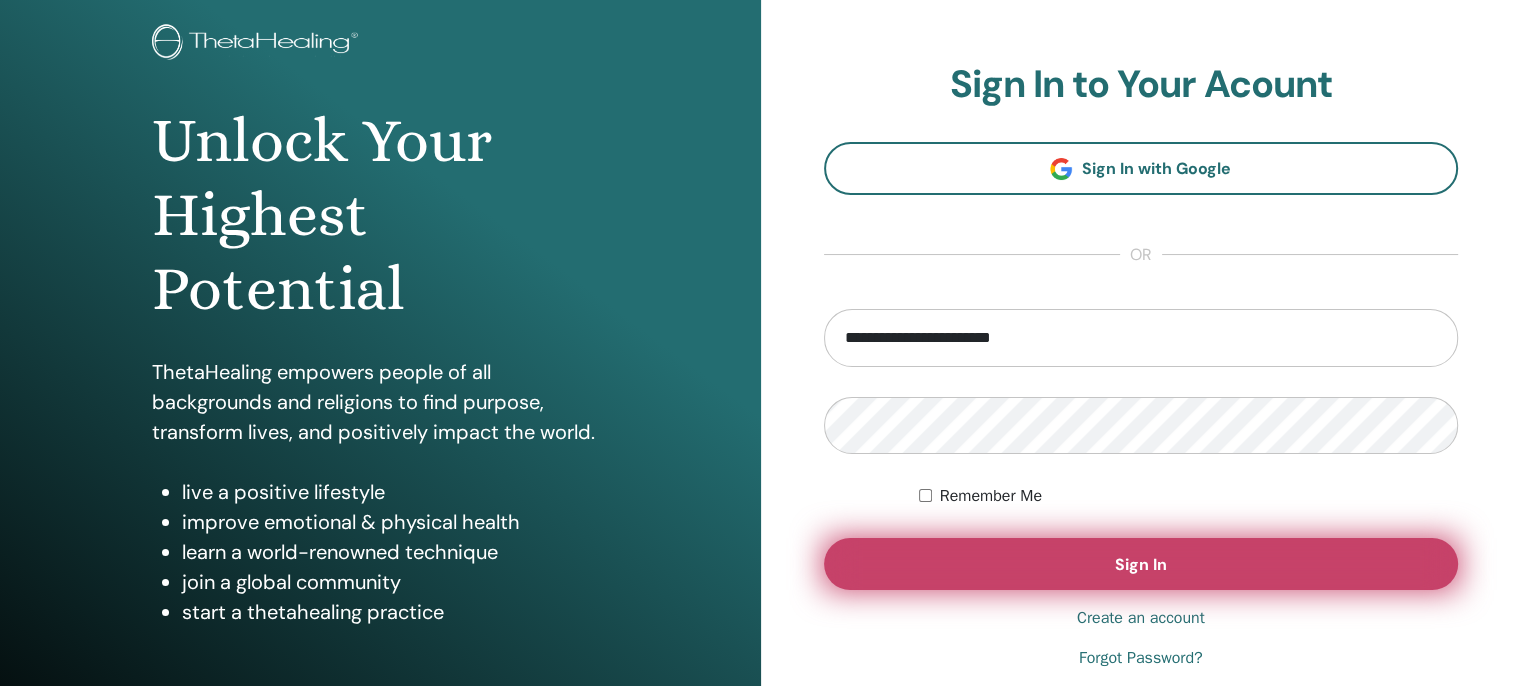 click on "Sign In" at bounding box center [1141, 564] 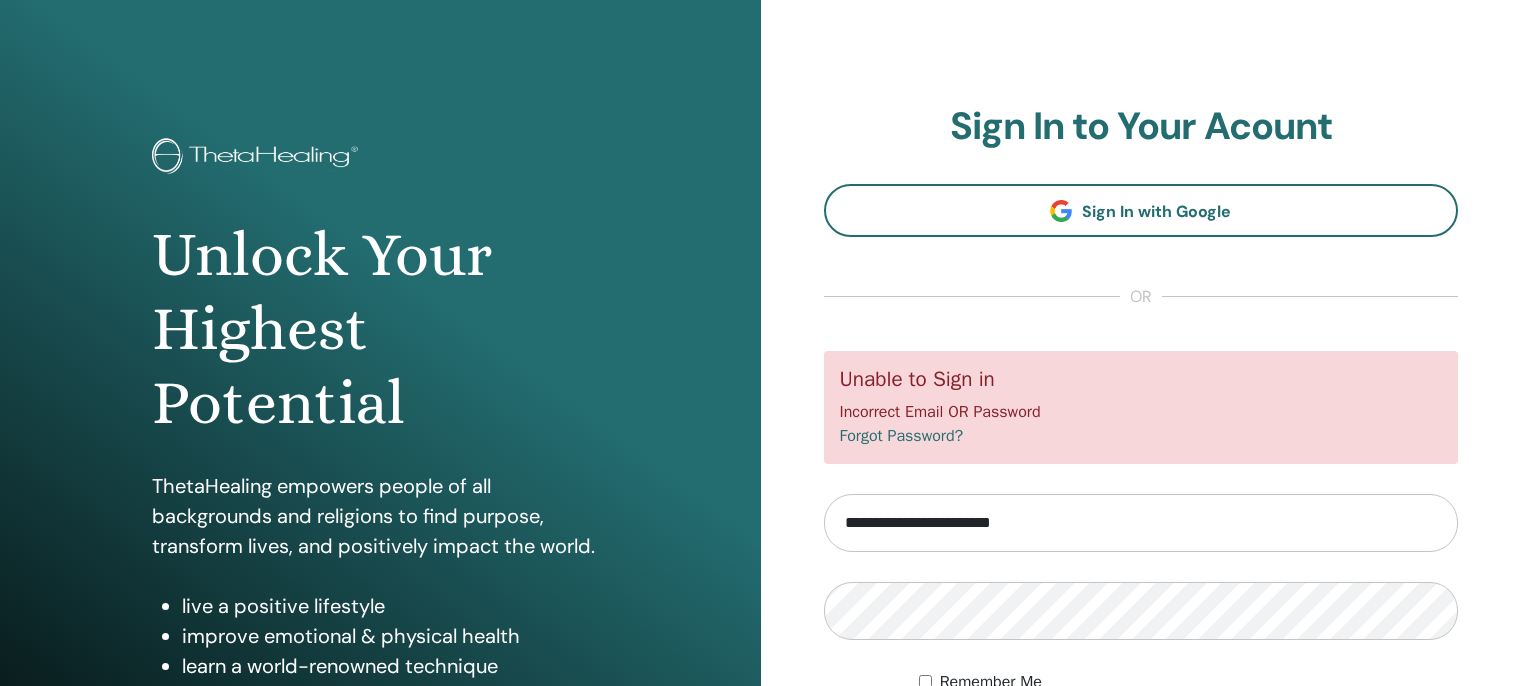 scroll, scrollTop: 0, scrollLeft: 0, axis: both 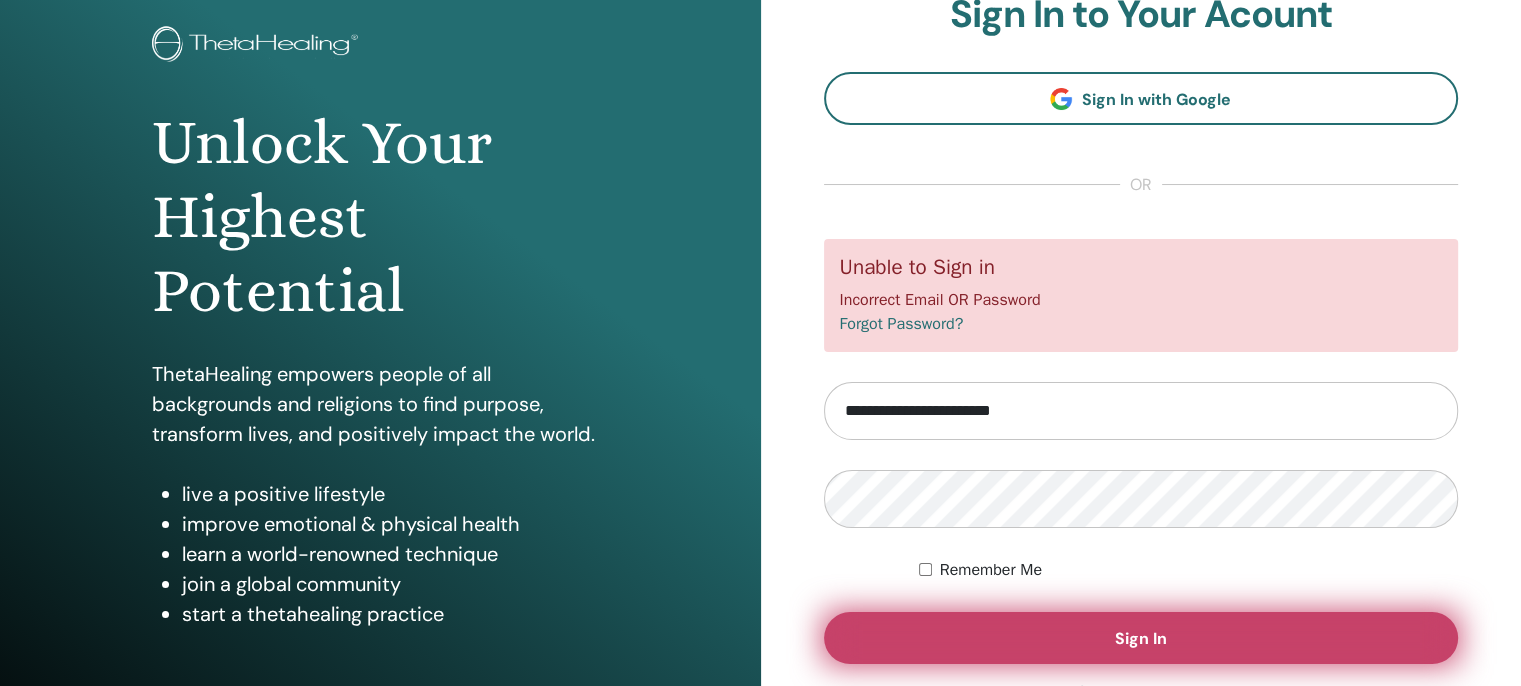 click on "Sign In" at bounding box center (1141, 638) 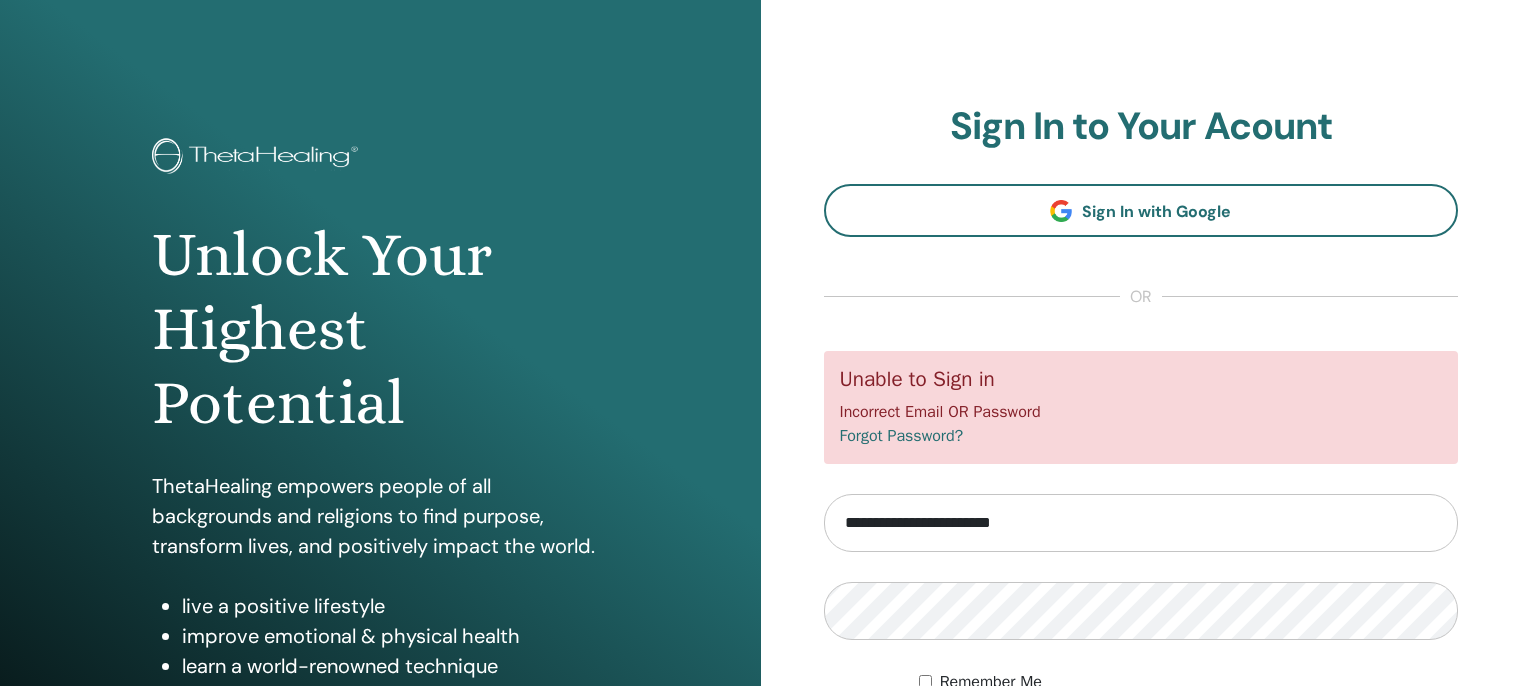 scroll, scrollTop: 0, scrollLeft: 0, axis: both 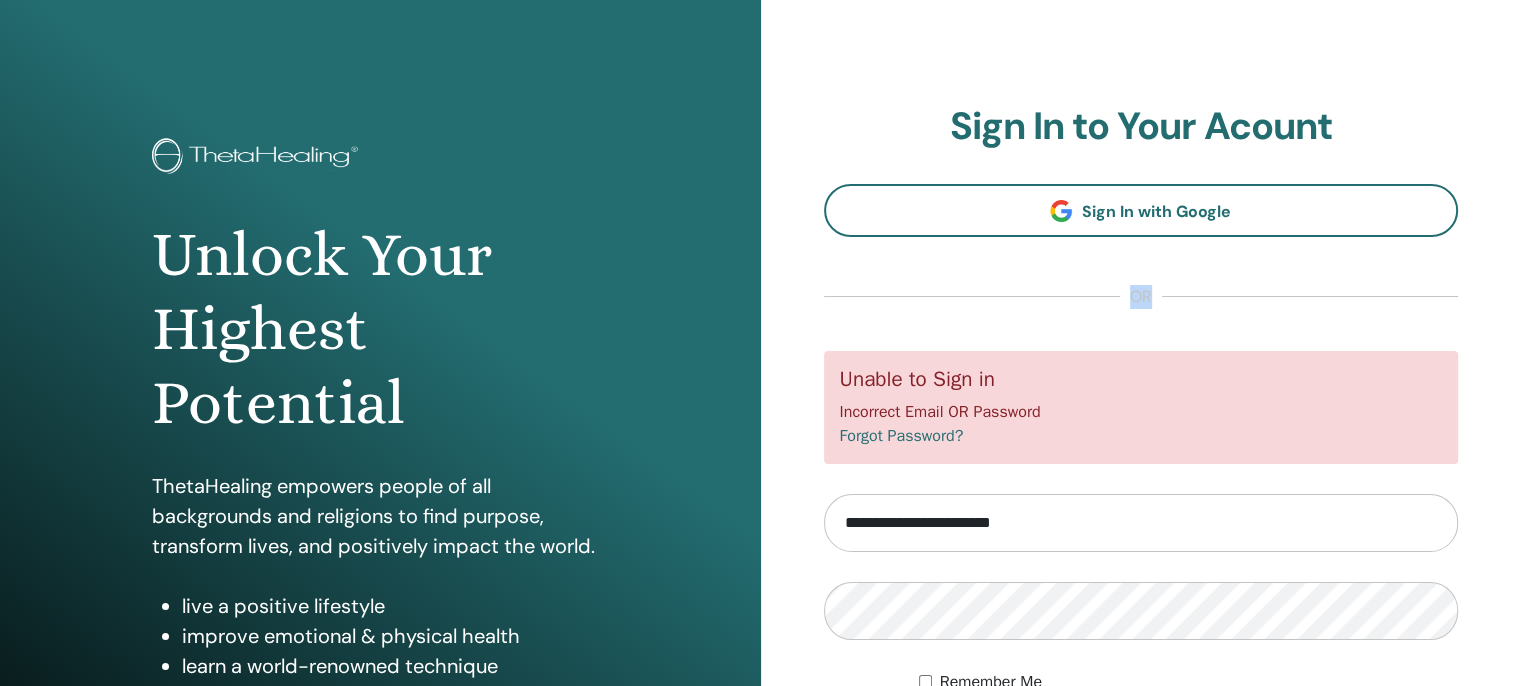drag, startPoint x: 1520, startPoint y: 219, endPoint x: 1535, endPoint y: 287, distance: 69.63476 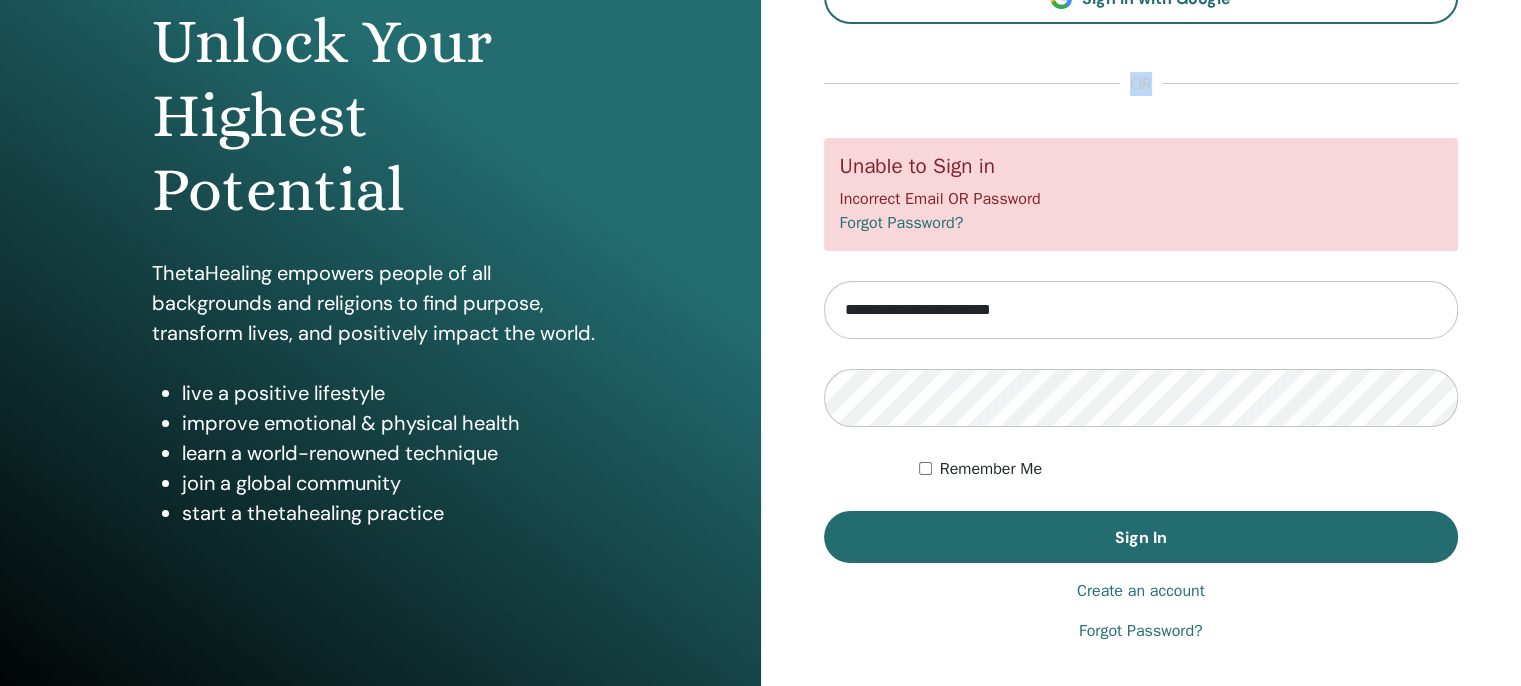 scroll, scrollTop: 208, scrollLeft: 0, axis: vertical 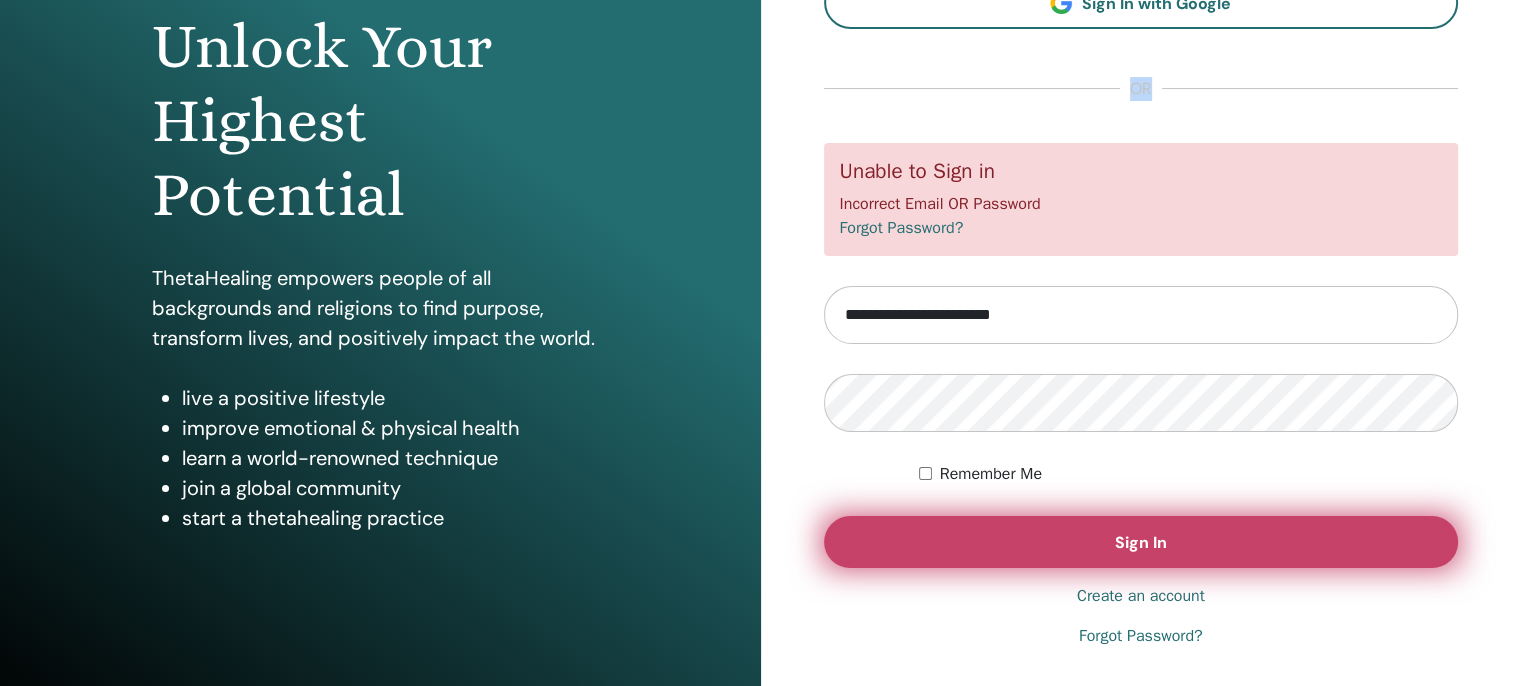 click on "Sign In" at bounding box center [1141, 542] 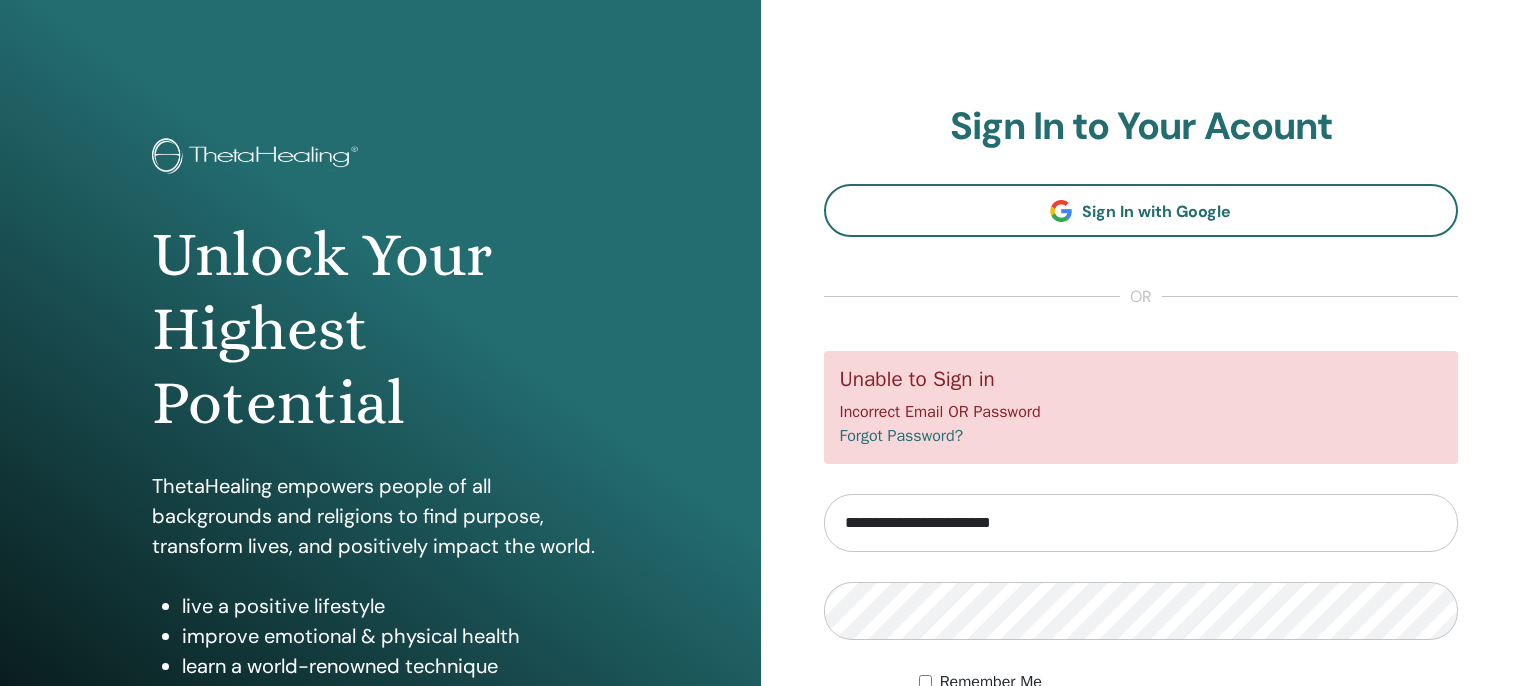 scroll, scrollTop: 0, scrollLeft: 0, axis: both 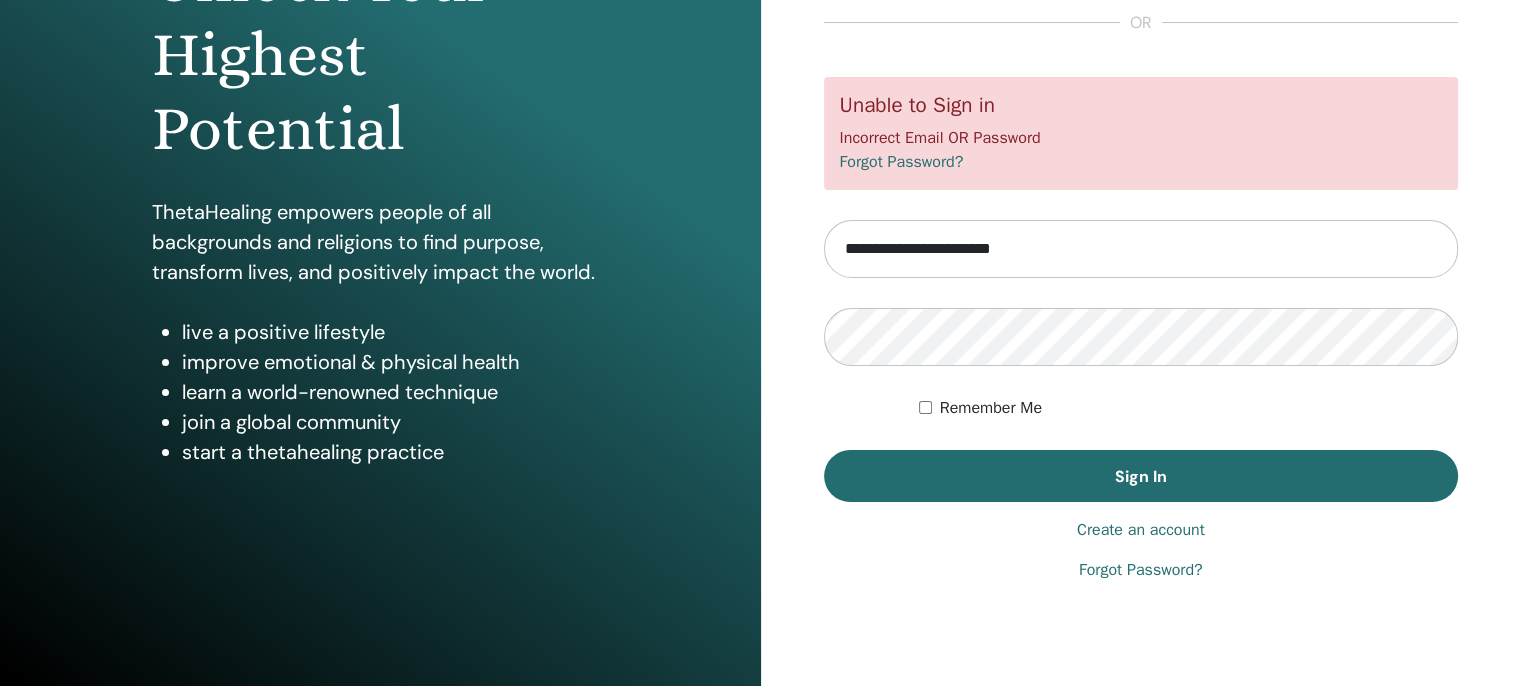 click on "Forgot Password?" at bounding box center [1141, 570] 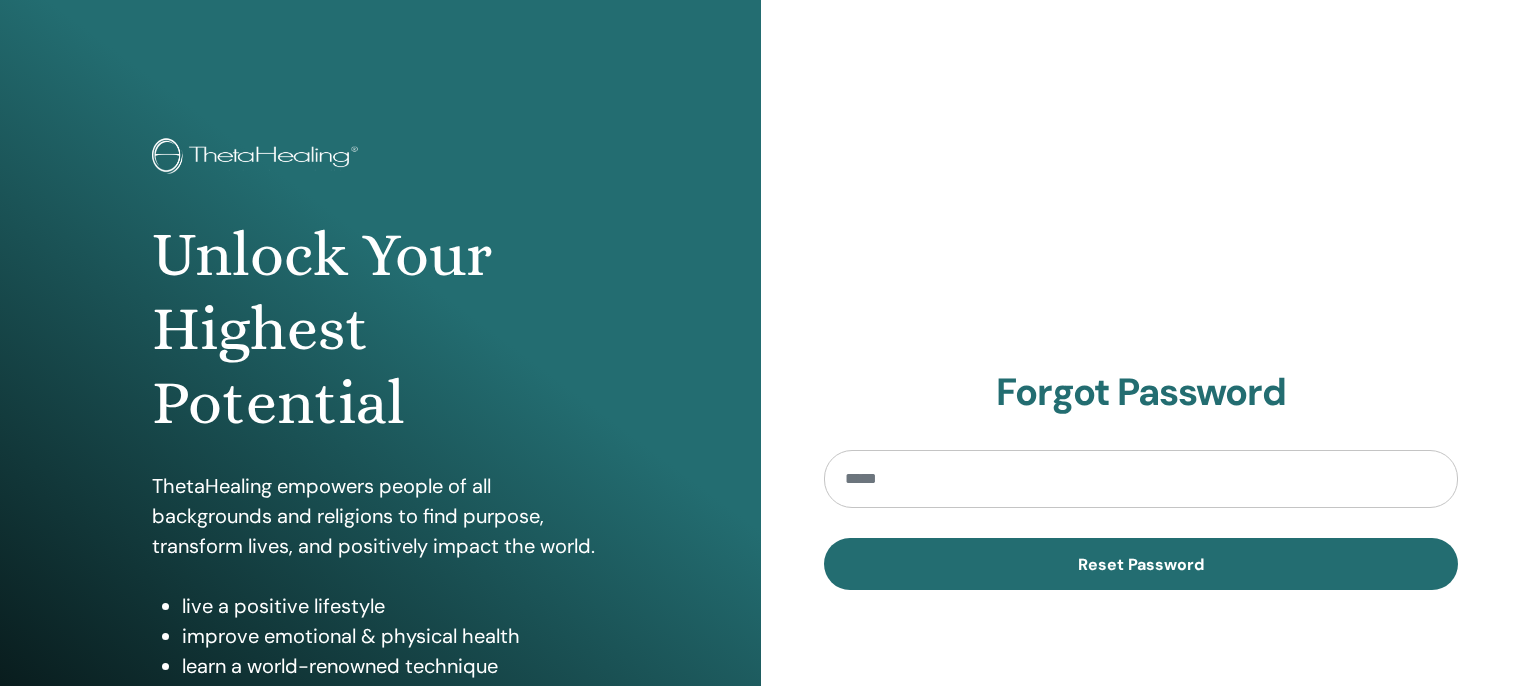 scroll, scrollTop: 0, scrollLeft: 0, axis: both 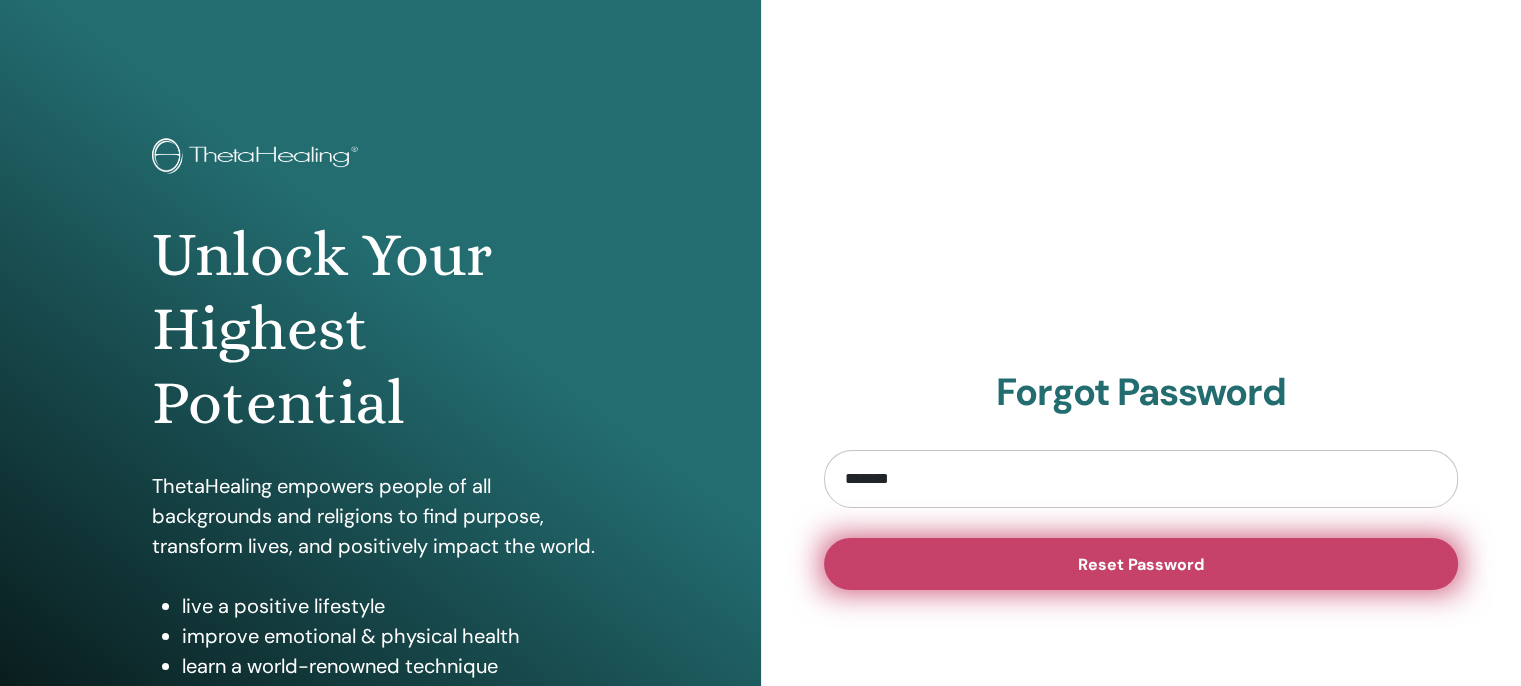 type on "**********" 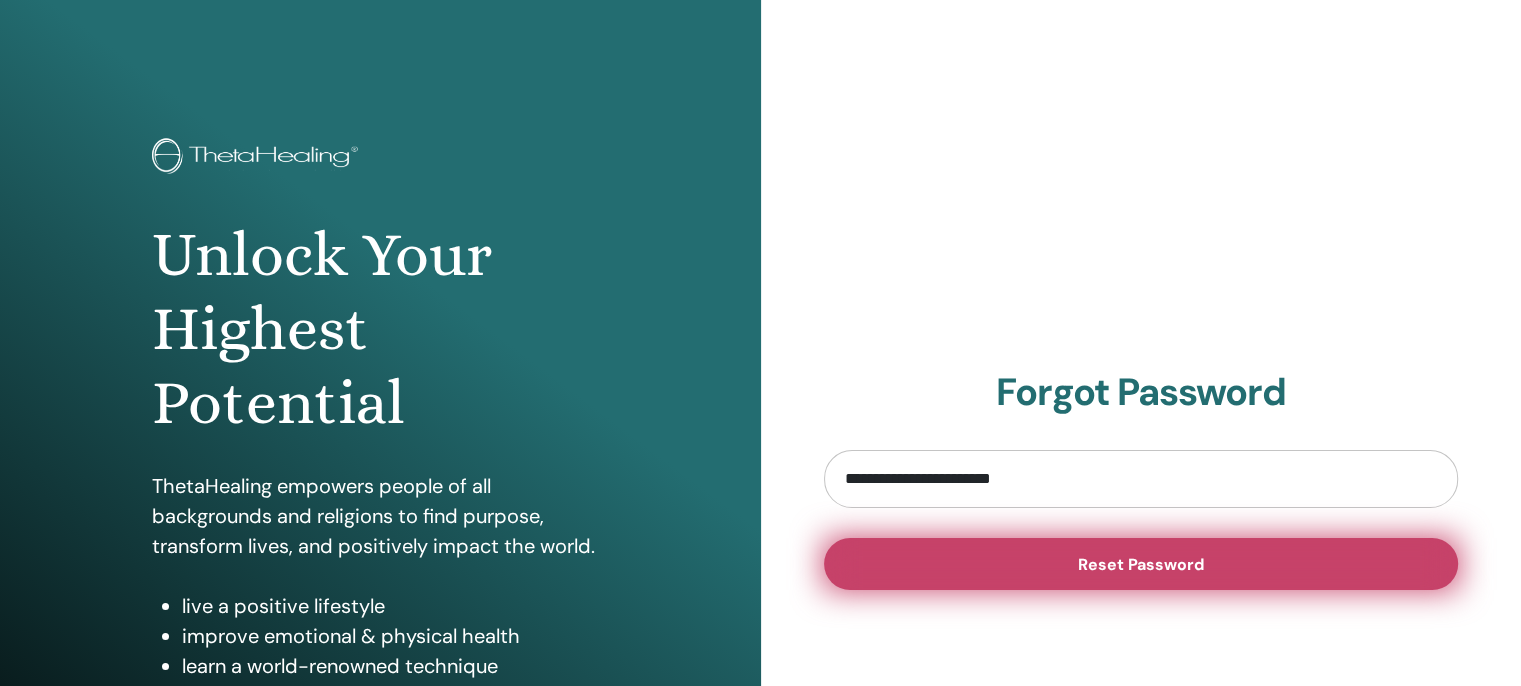click on "Reset Password" at bounding box center [1141, 564] 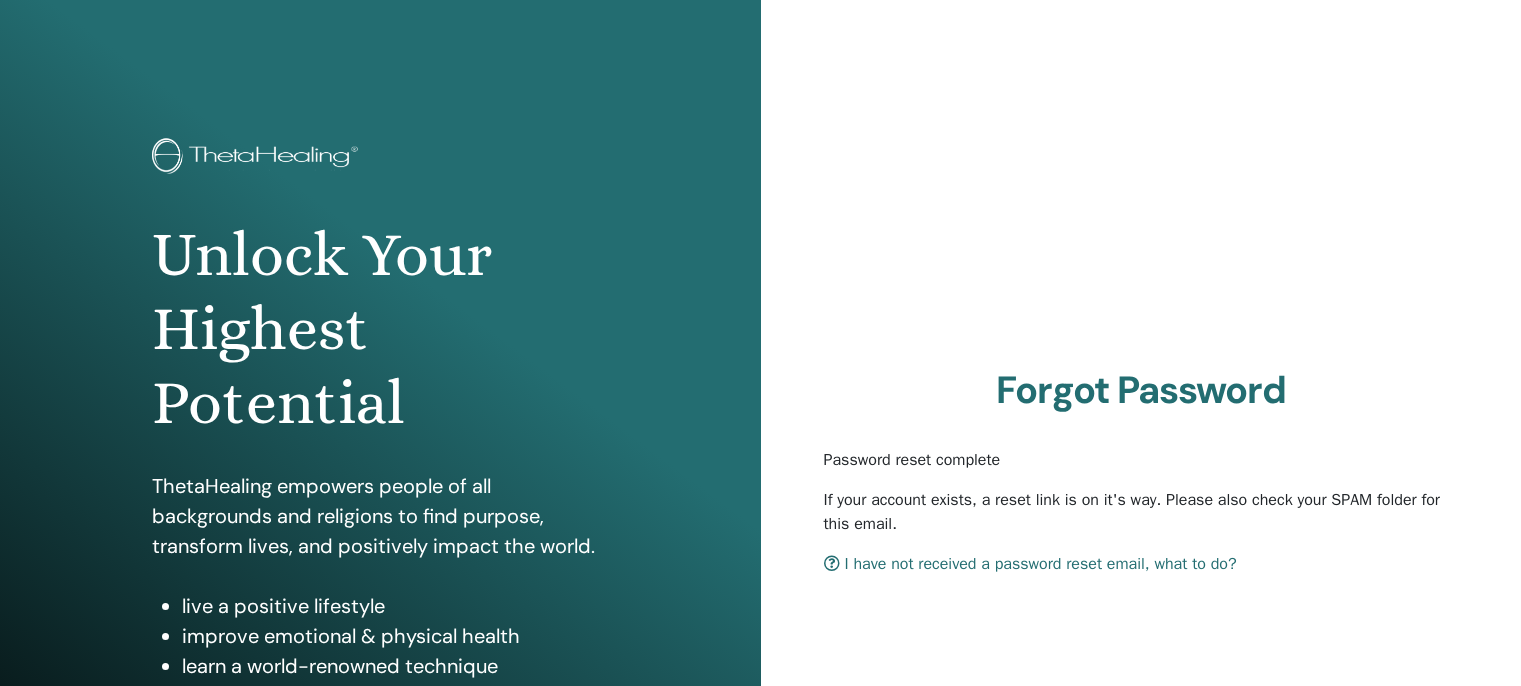 scroll, scrollTop: 0, scrollLeft: 0, axis: both 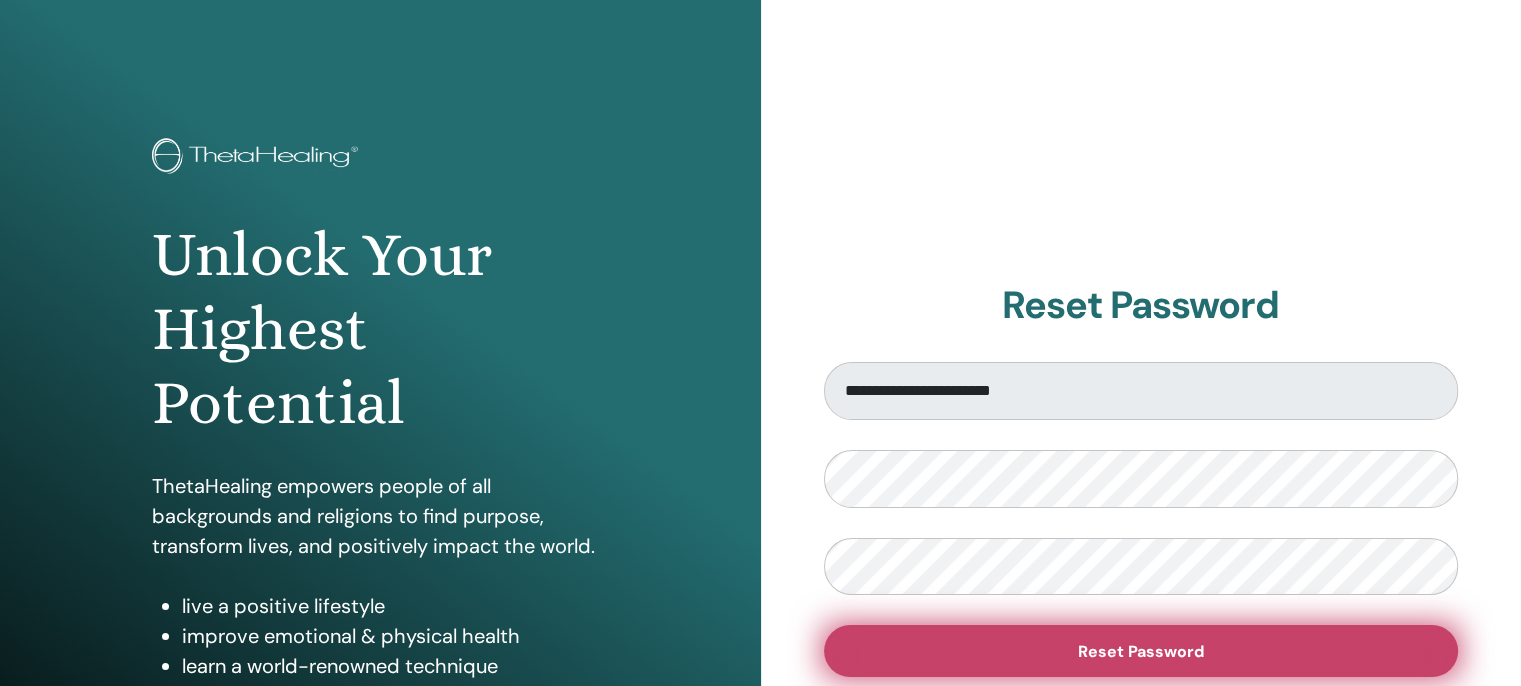 click on "Reset Password" at bounding box center [1141, 651] 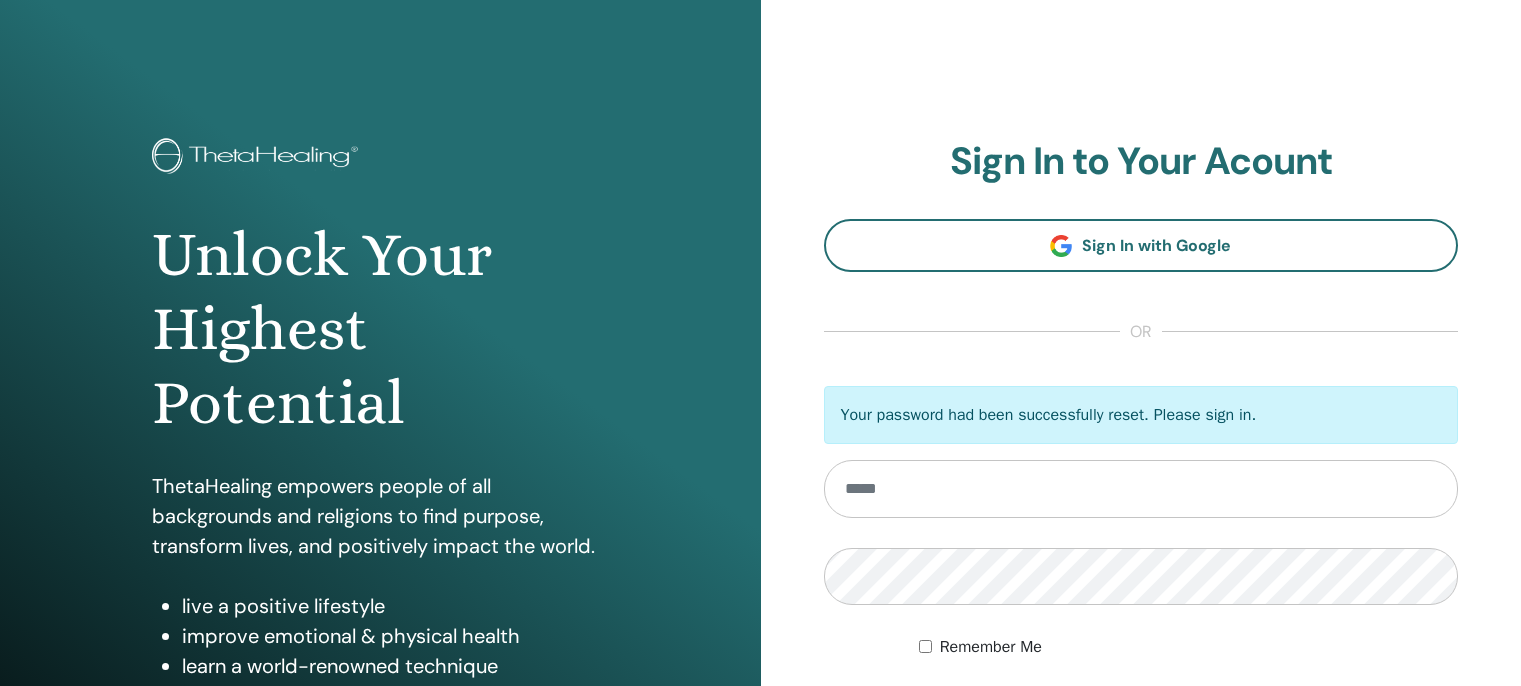 scroll, scrollTop: 0, scrollLeft: 0, axis: both 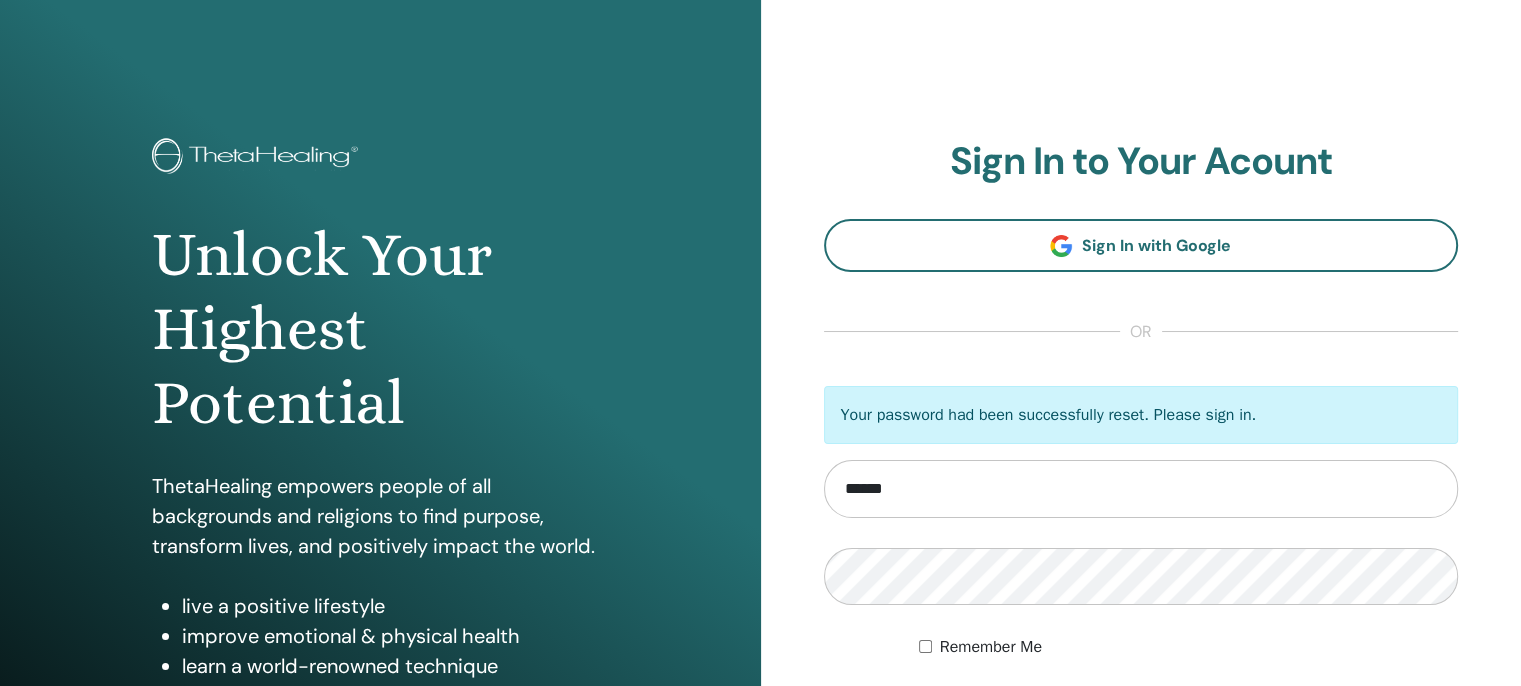 type on "**********" 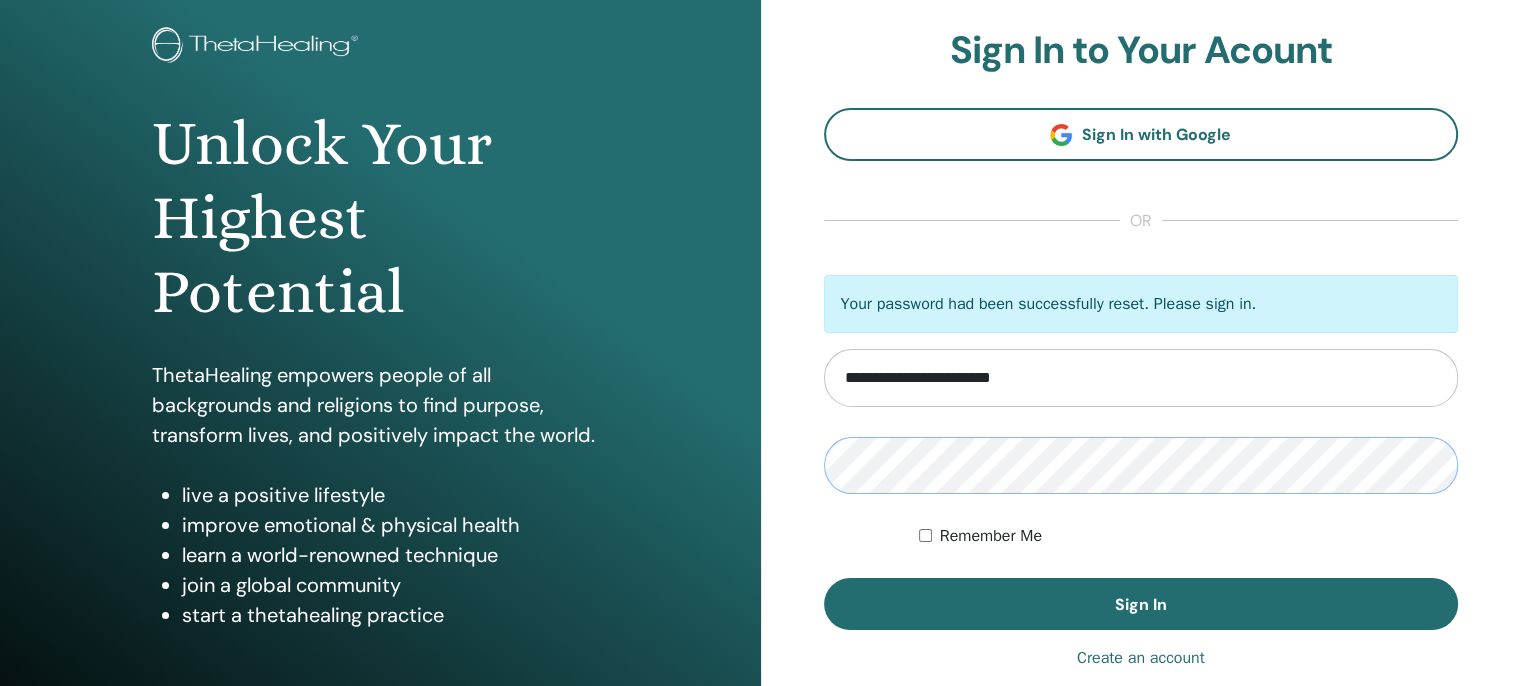 scroll, scrollTop: 156, scrollLeft: 0, axis: vertical 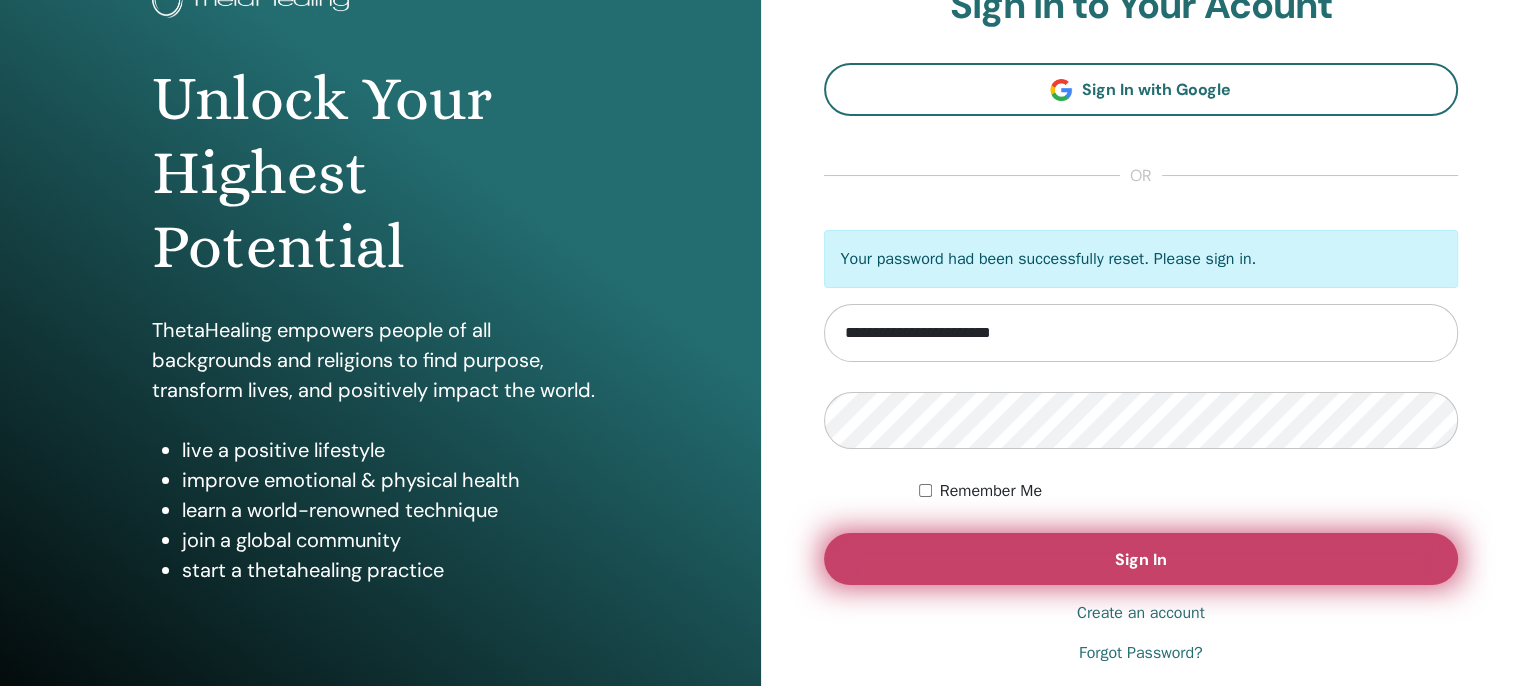 click on "Sign In" at bounding box center [1141, 559] 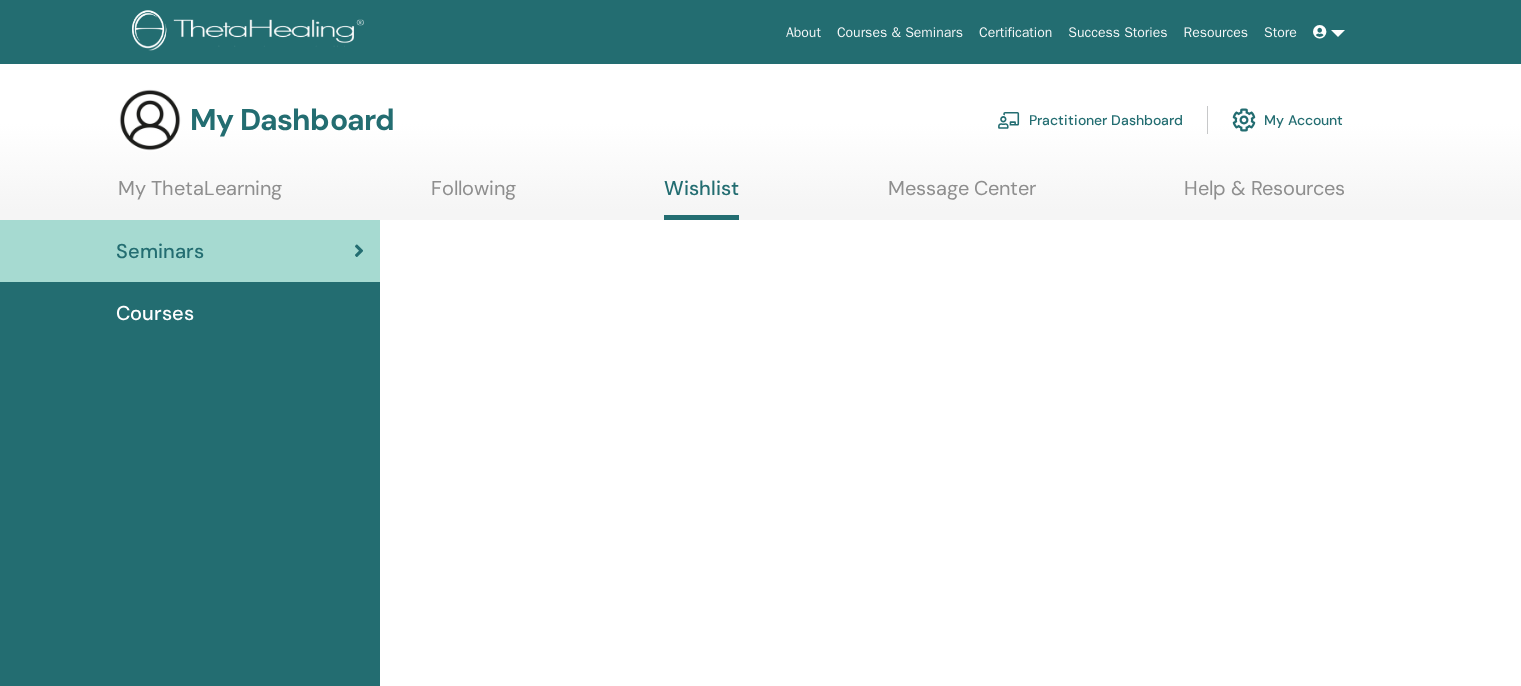 scroll, scrollTop: 0, scrollLeft: 0, axis: both 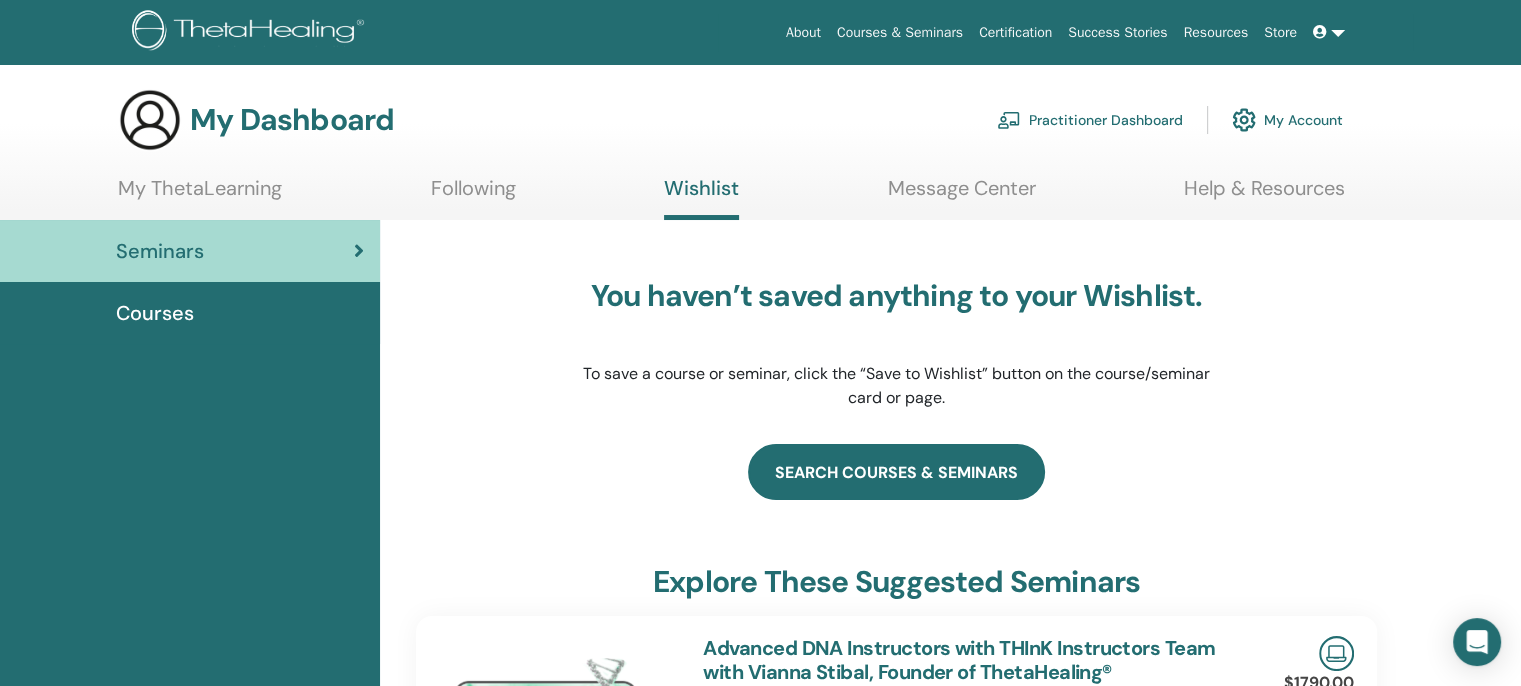 click on "search courses & seminars" at bounding box center (896, 472) 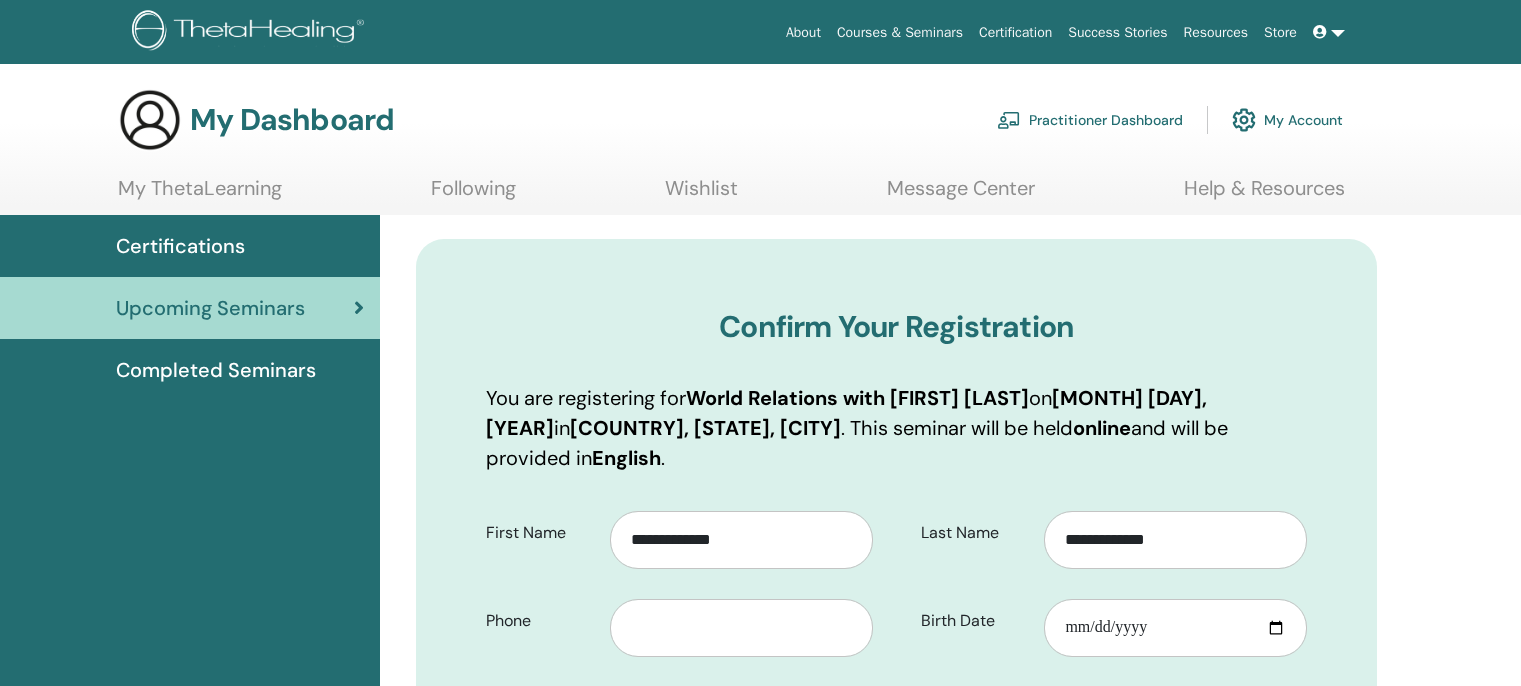 scroll, scrollTop: 0, scrollLeft: 0, axis: both 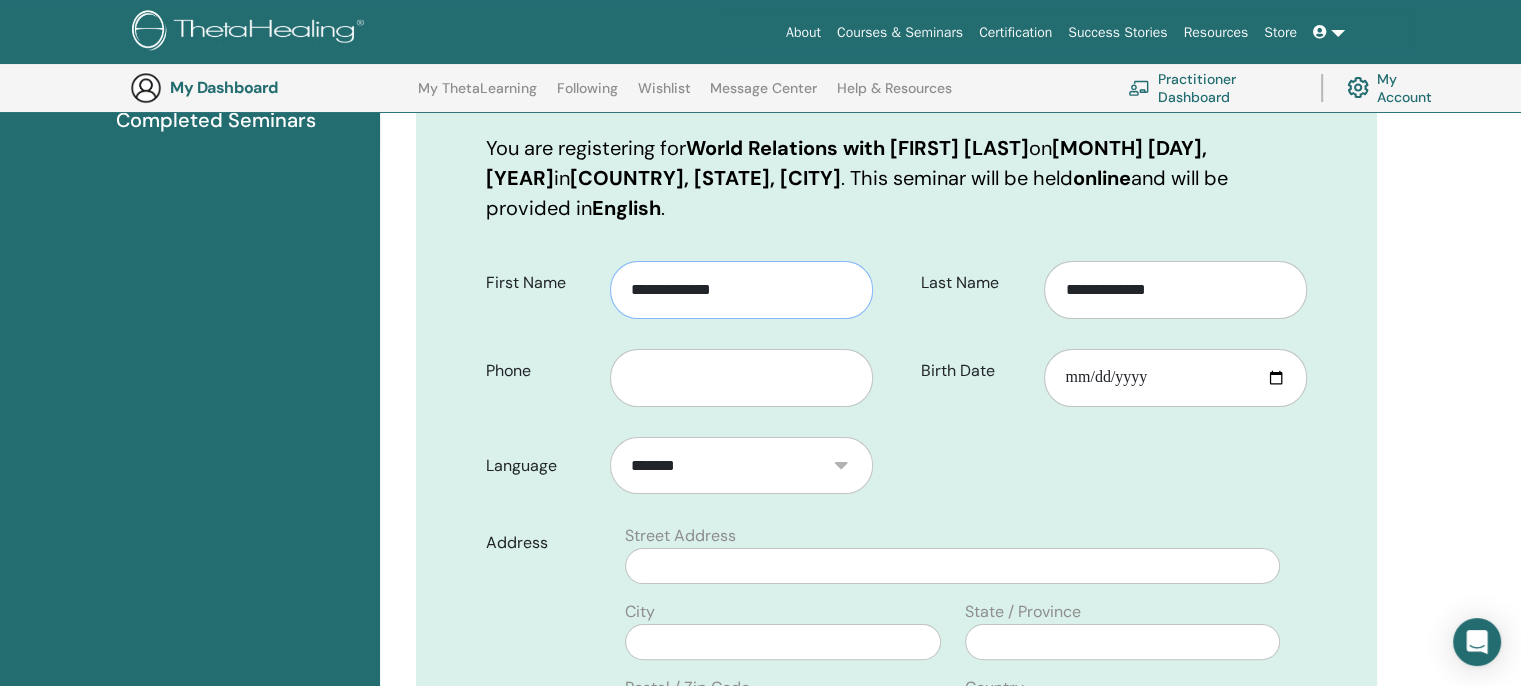 drag, startPoint x: 785, startPoint y: 280, endPoint x: 666, endPoint y: 312, distance: 123.22743 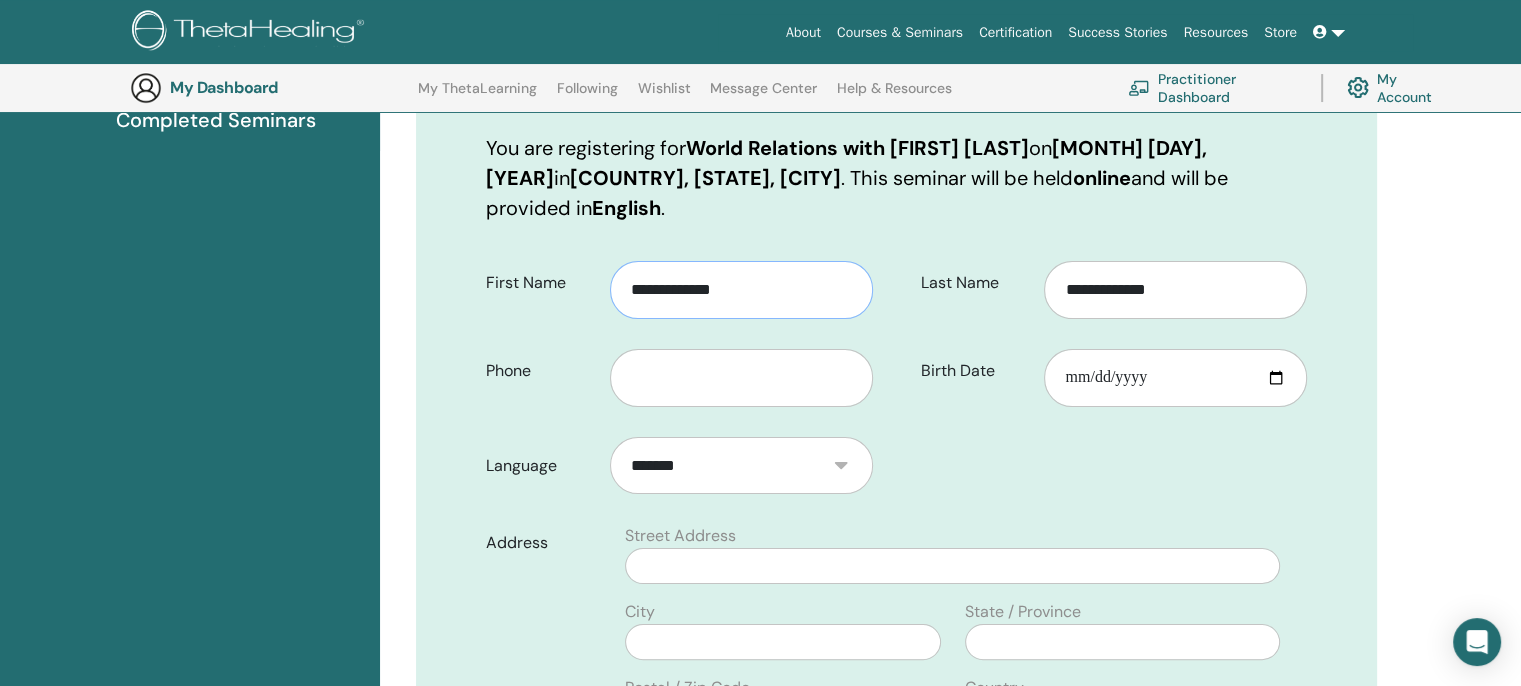 click on "**********" at bounding box center (741, 290) 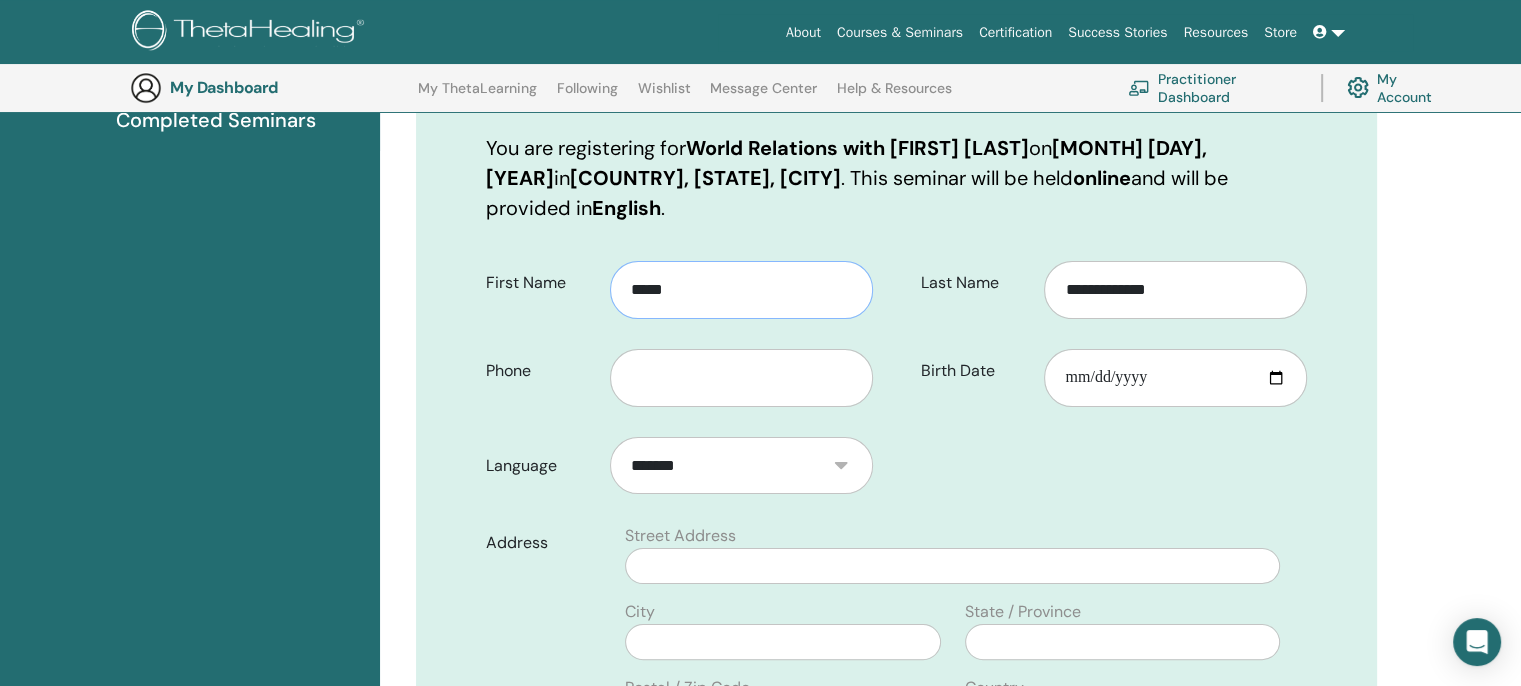 type on "*****" 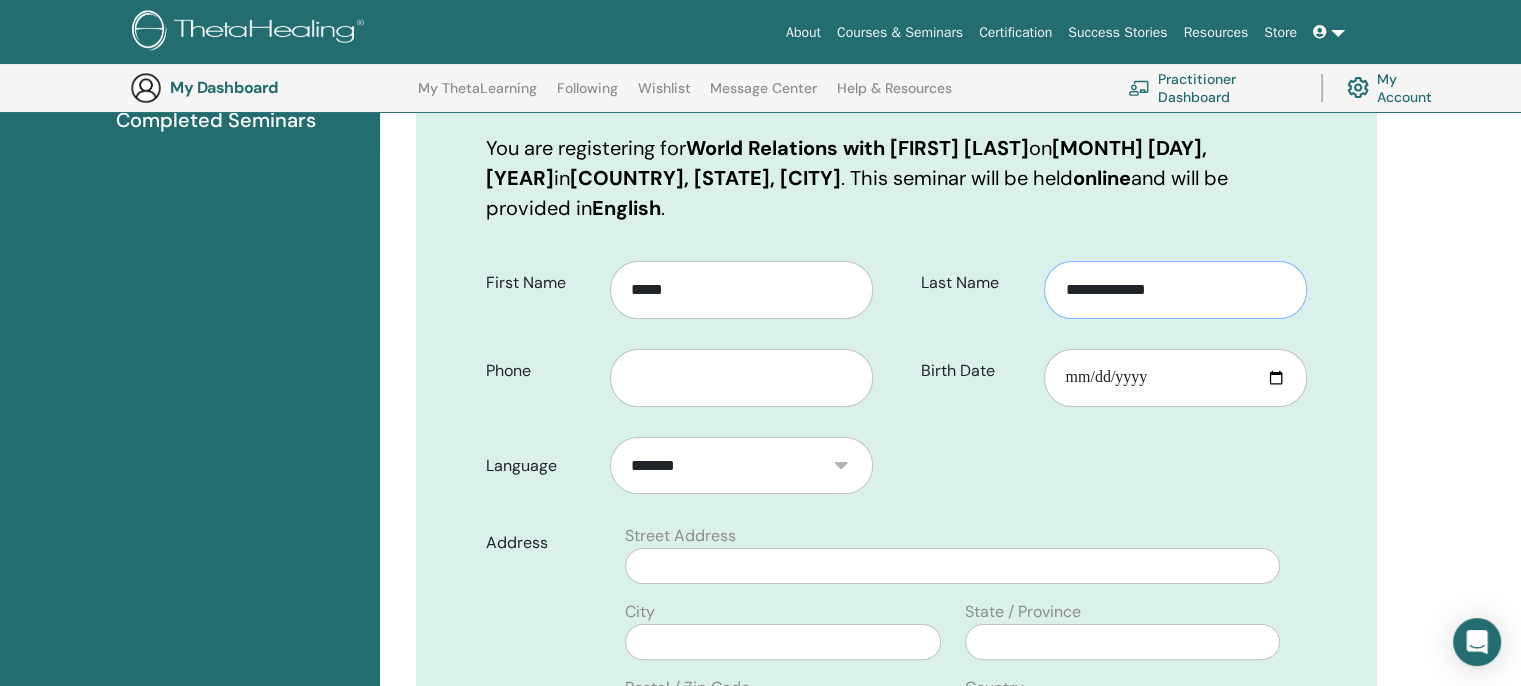 drag, startPoint x: 1102, startPoint y: 285, endPoint x: 936, endPoint y: 285, distance: 166 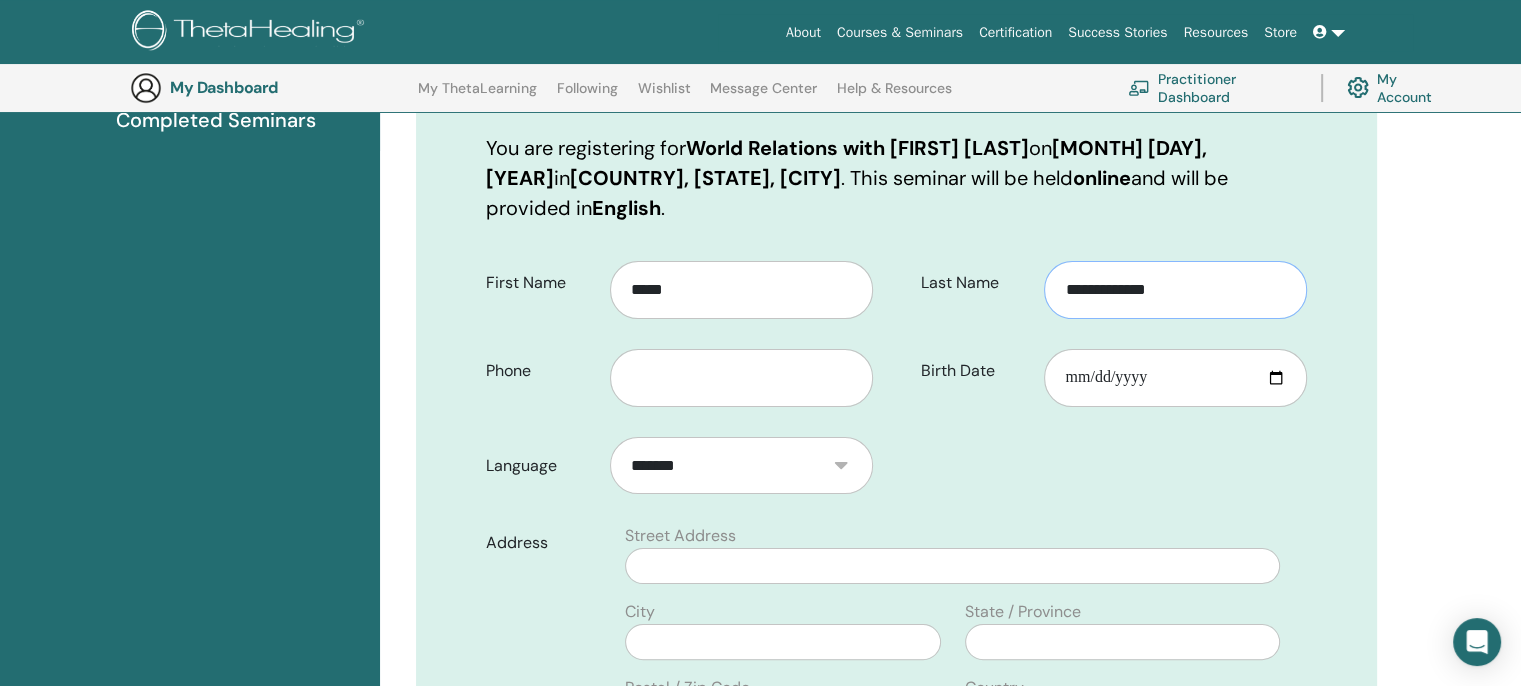 click on "**********" at bounding box center [1114, 283] 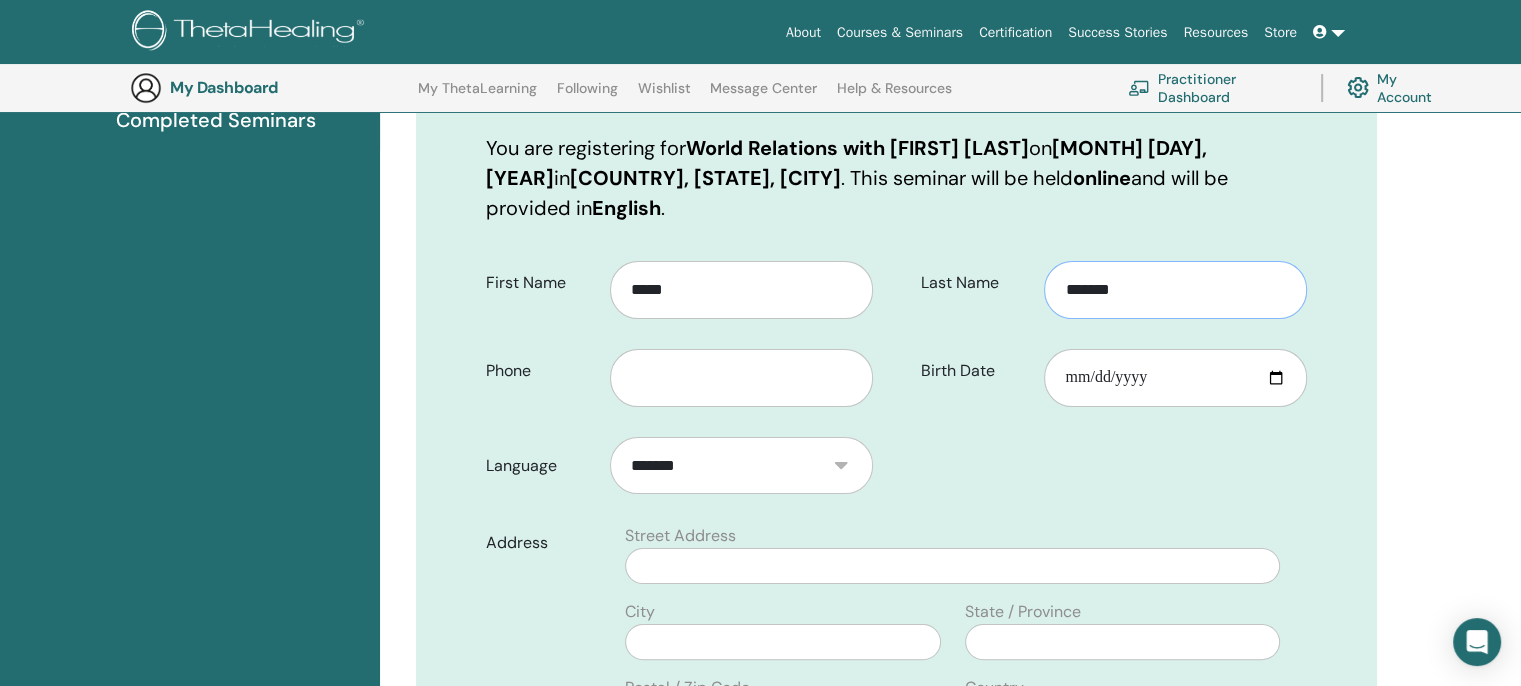 type on "*******" 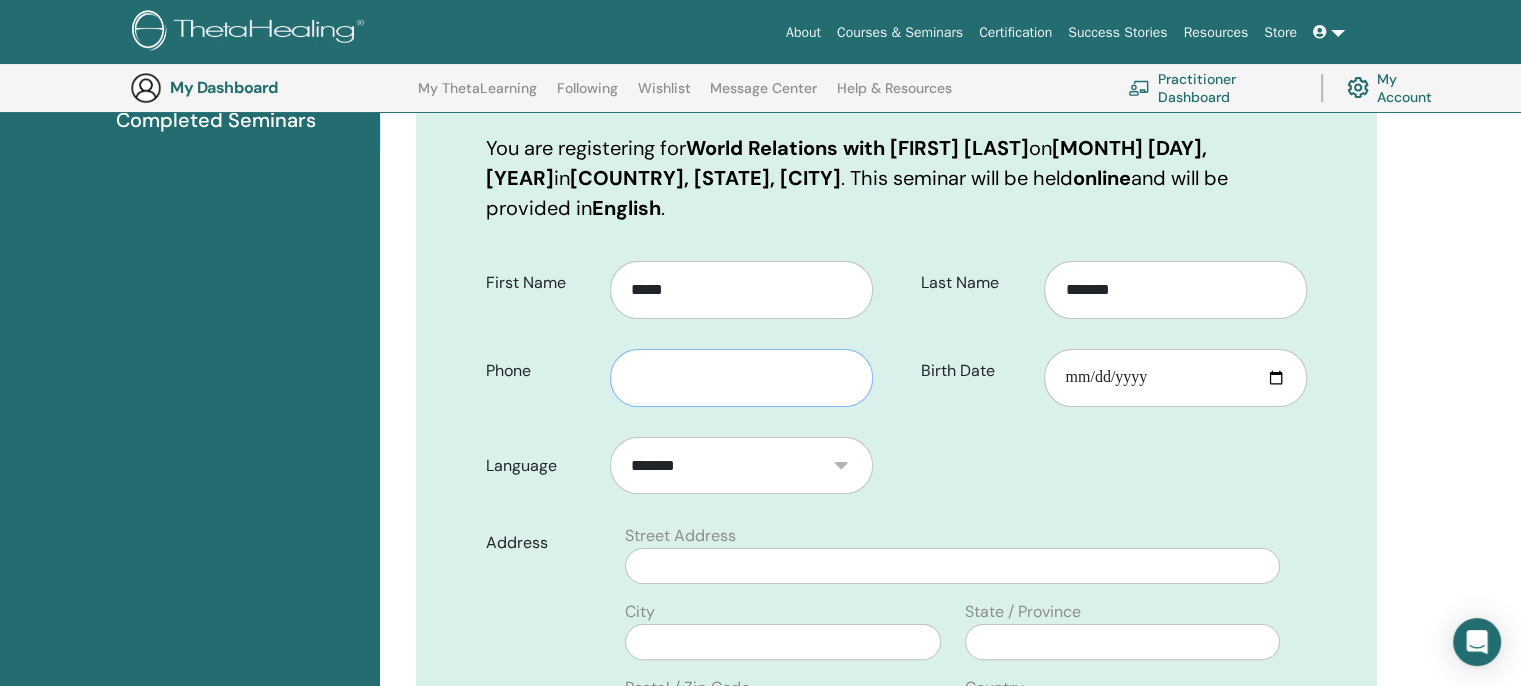 click at bounding box center (741, 378) 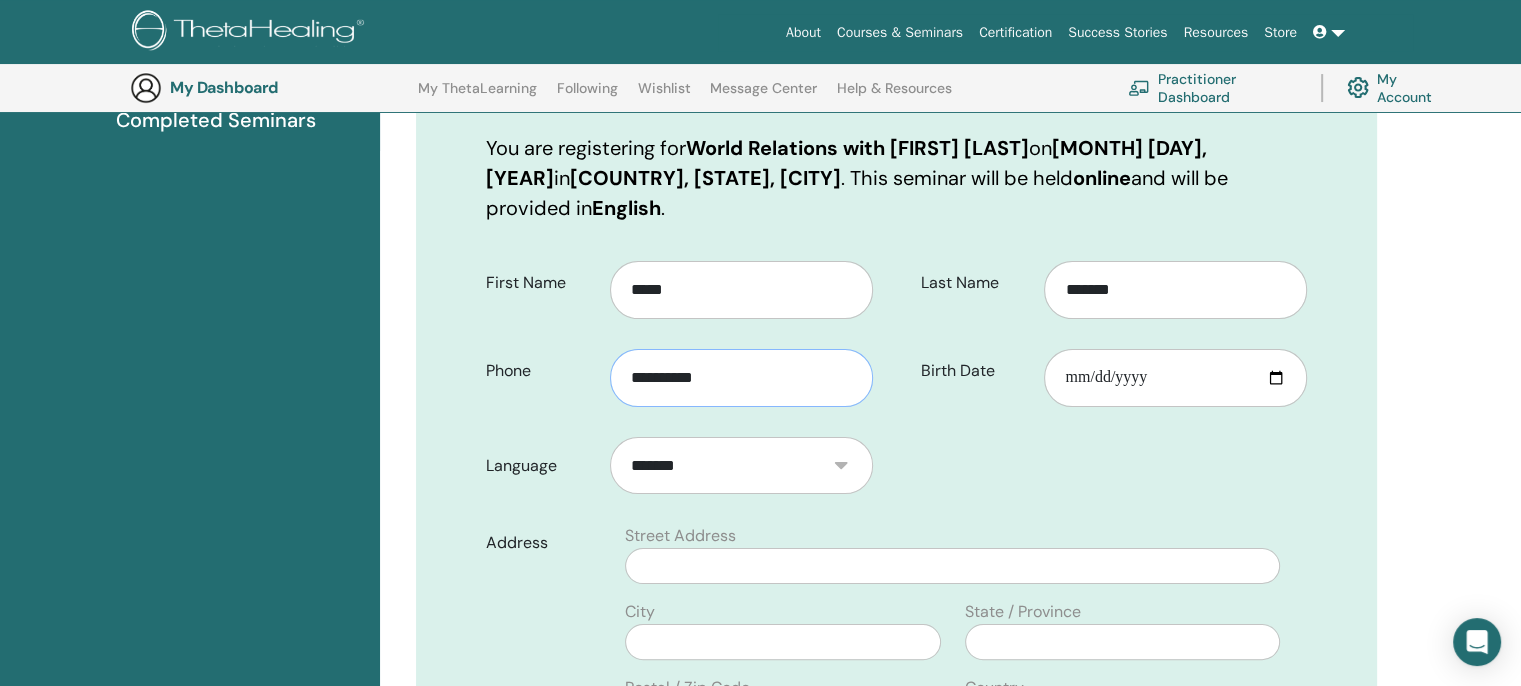 type on "**********" 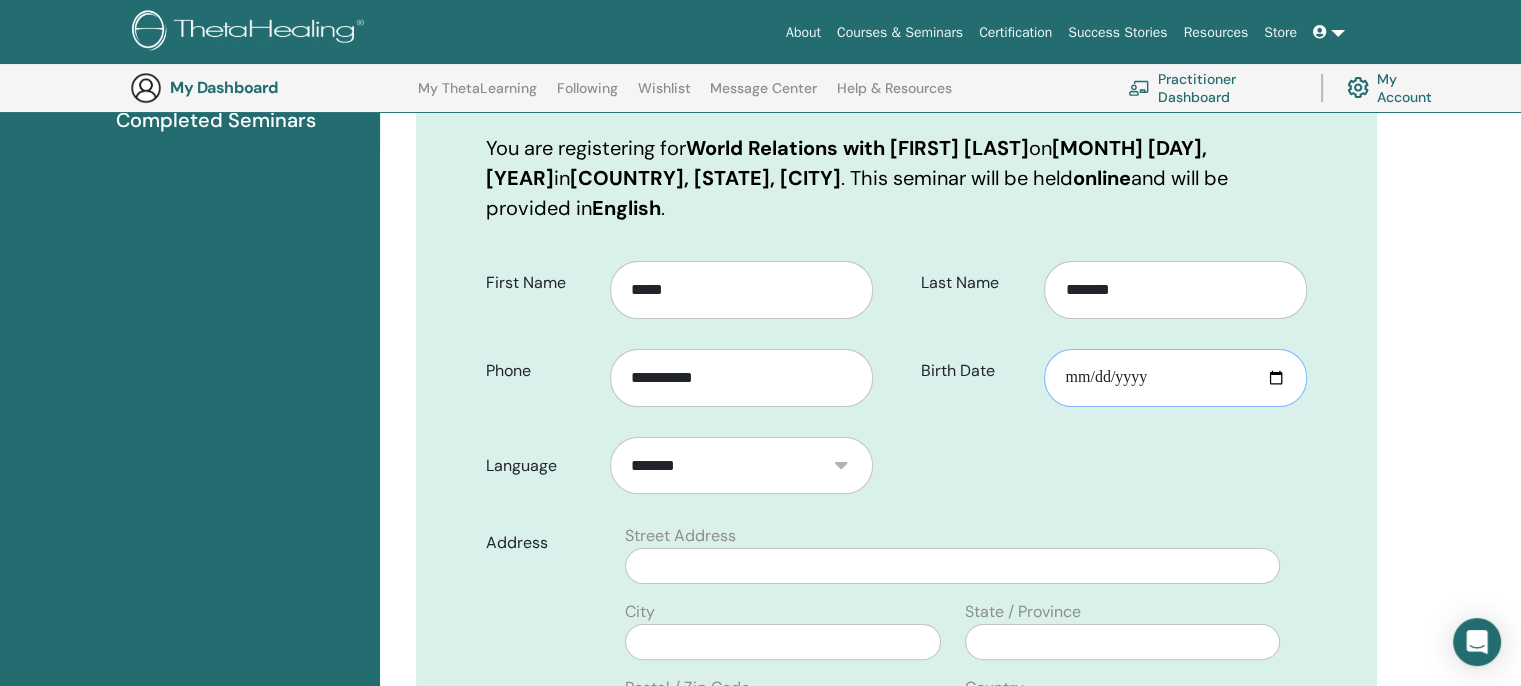 click on "Birth Date" at bounding box center [1175, 378] 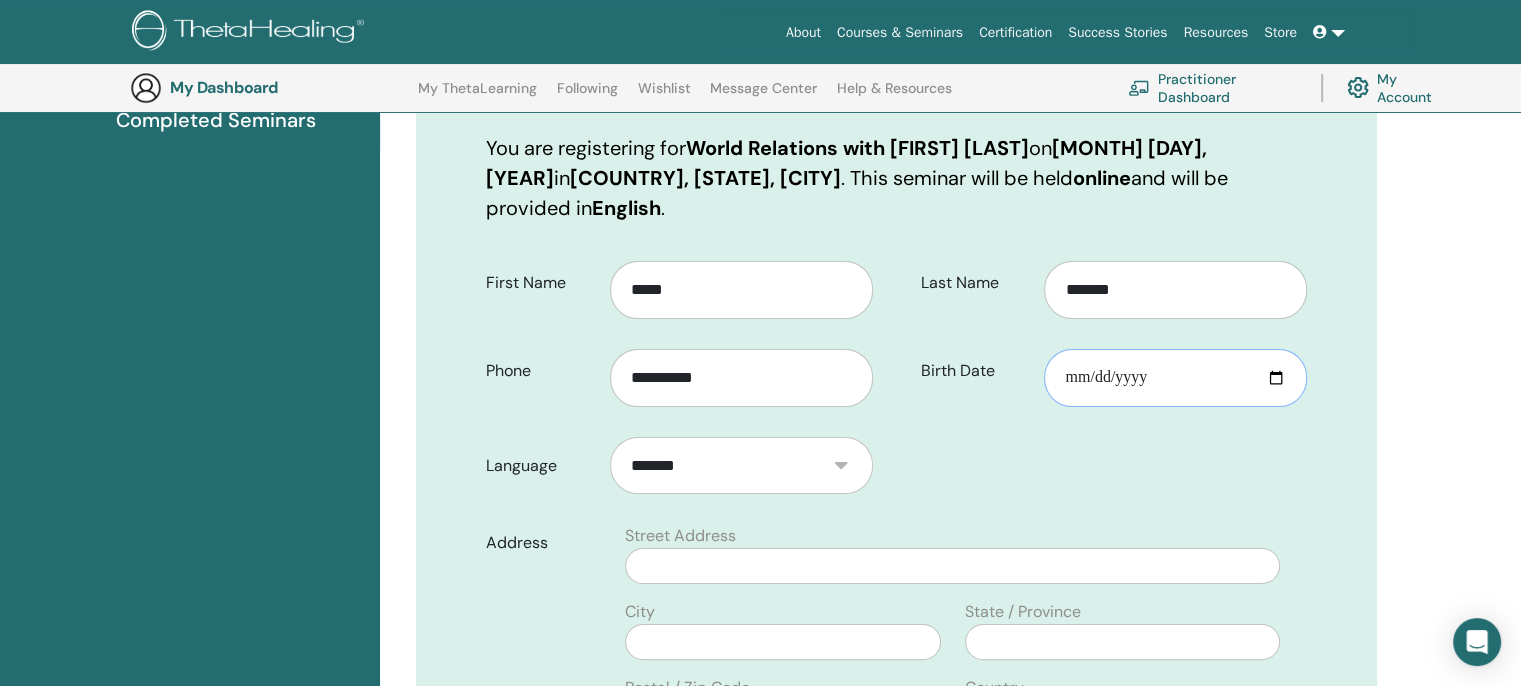 type on "**********" 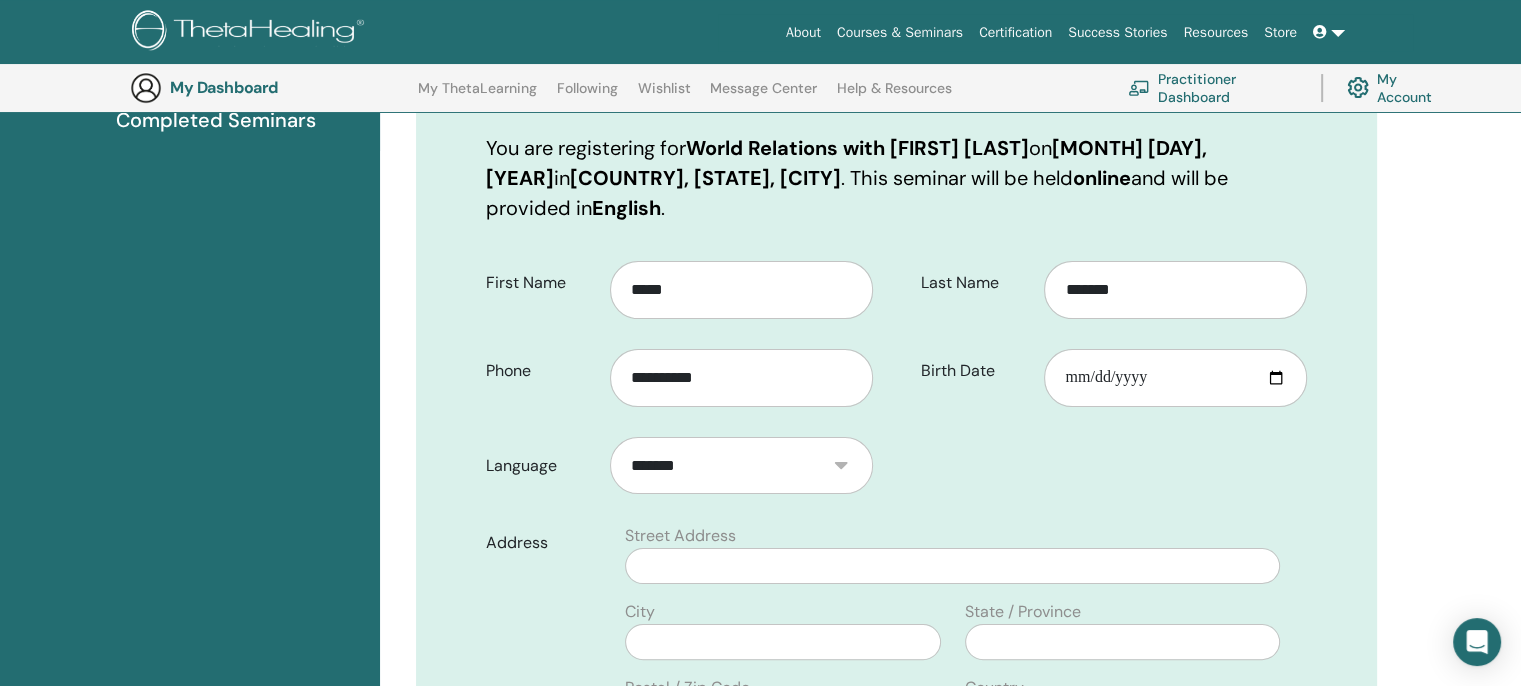 click on "**********" at bounding box center (896, 680) 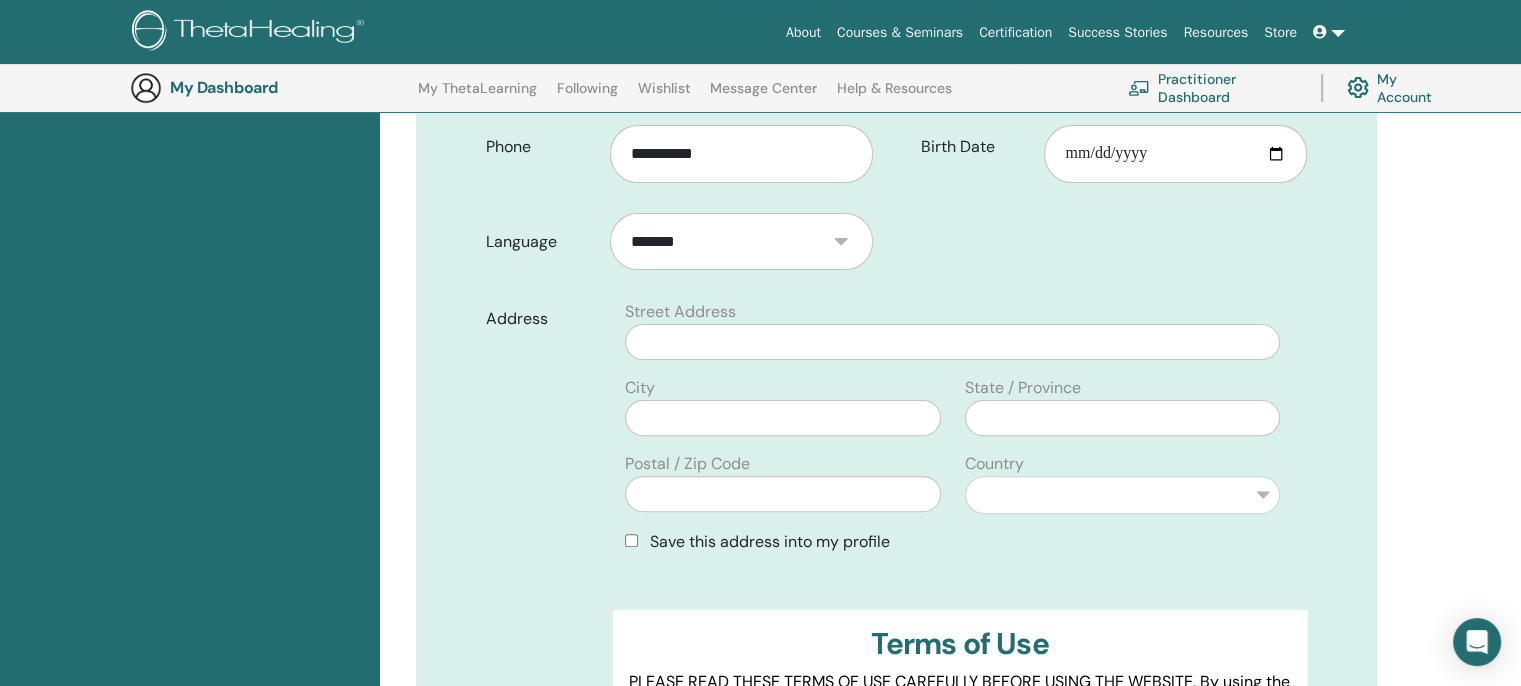 scroll, scrollTop: 525, scrollLeft: 0, axis: vertical 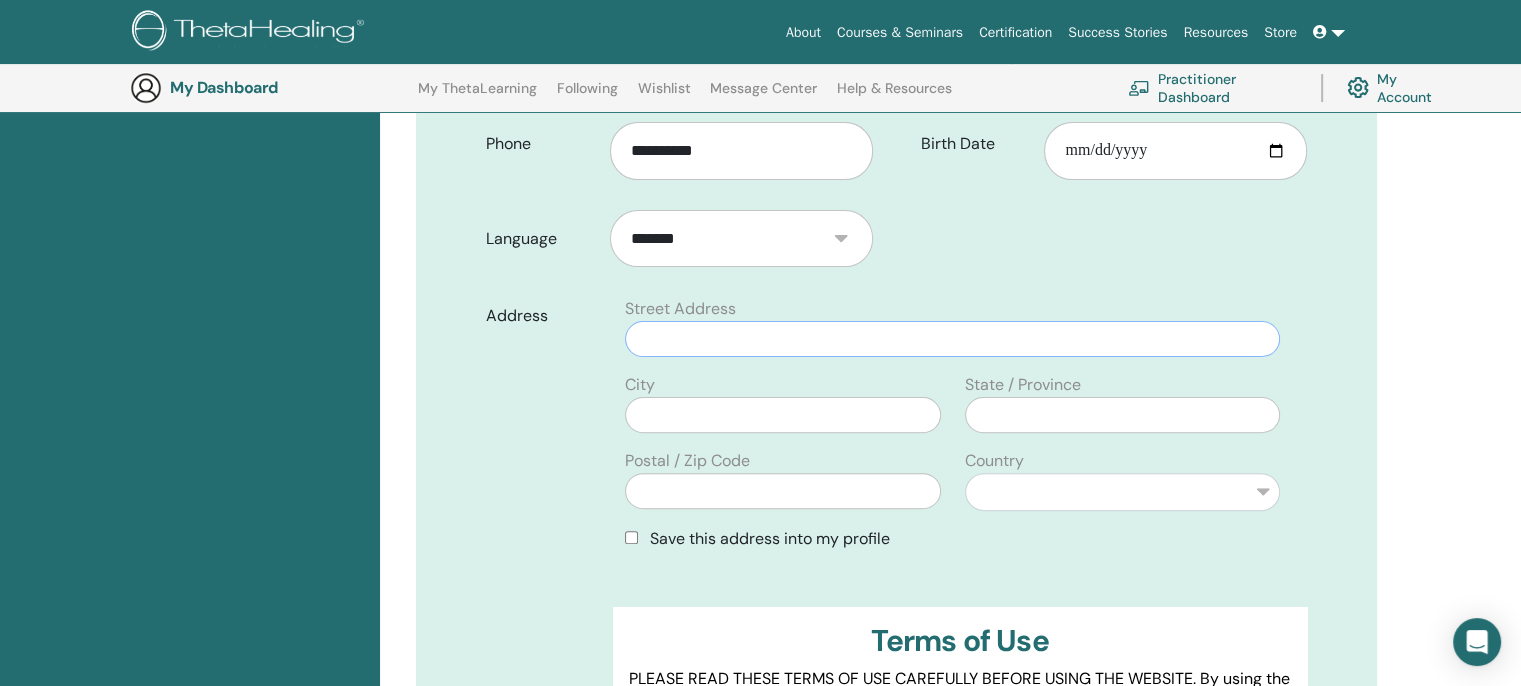 click at bounding box center [952, 339] 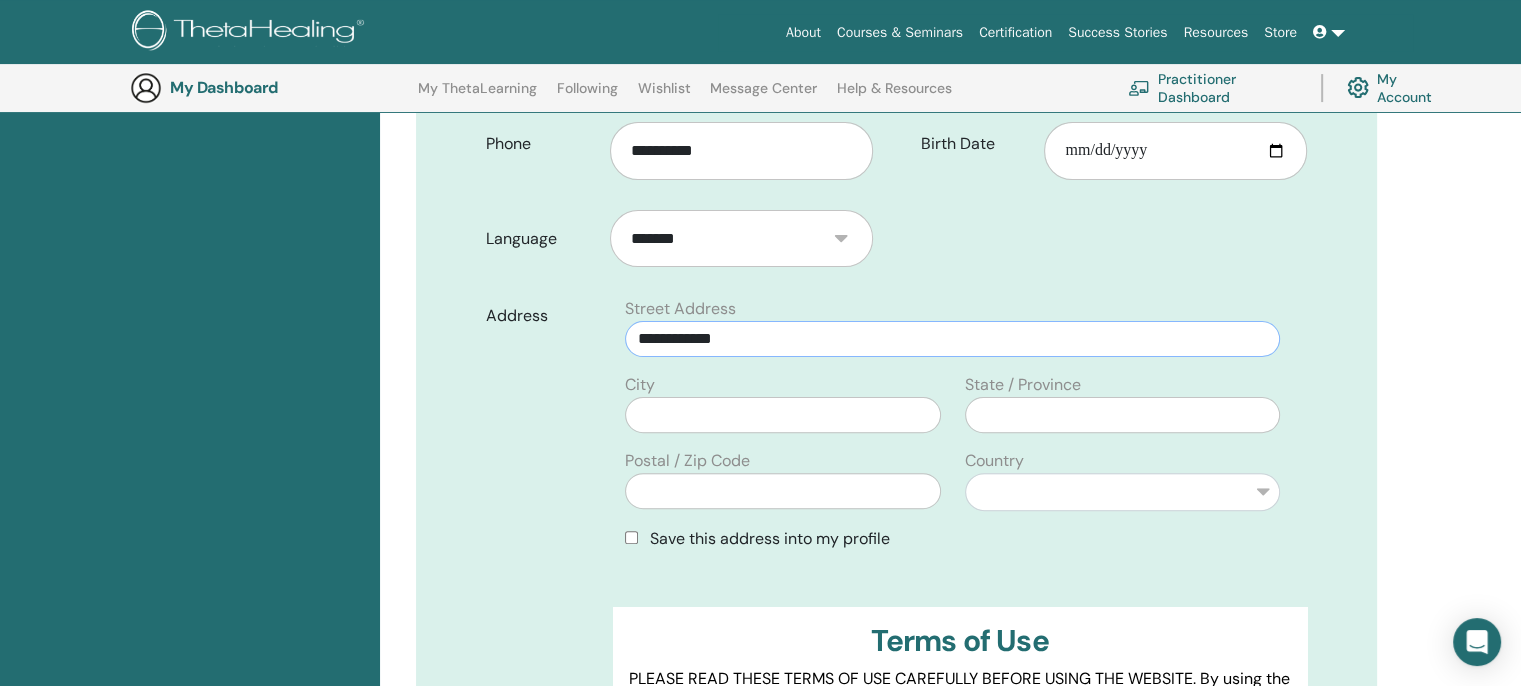 type on "**********" 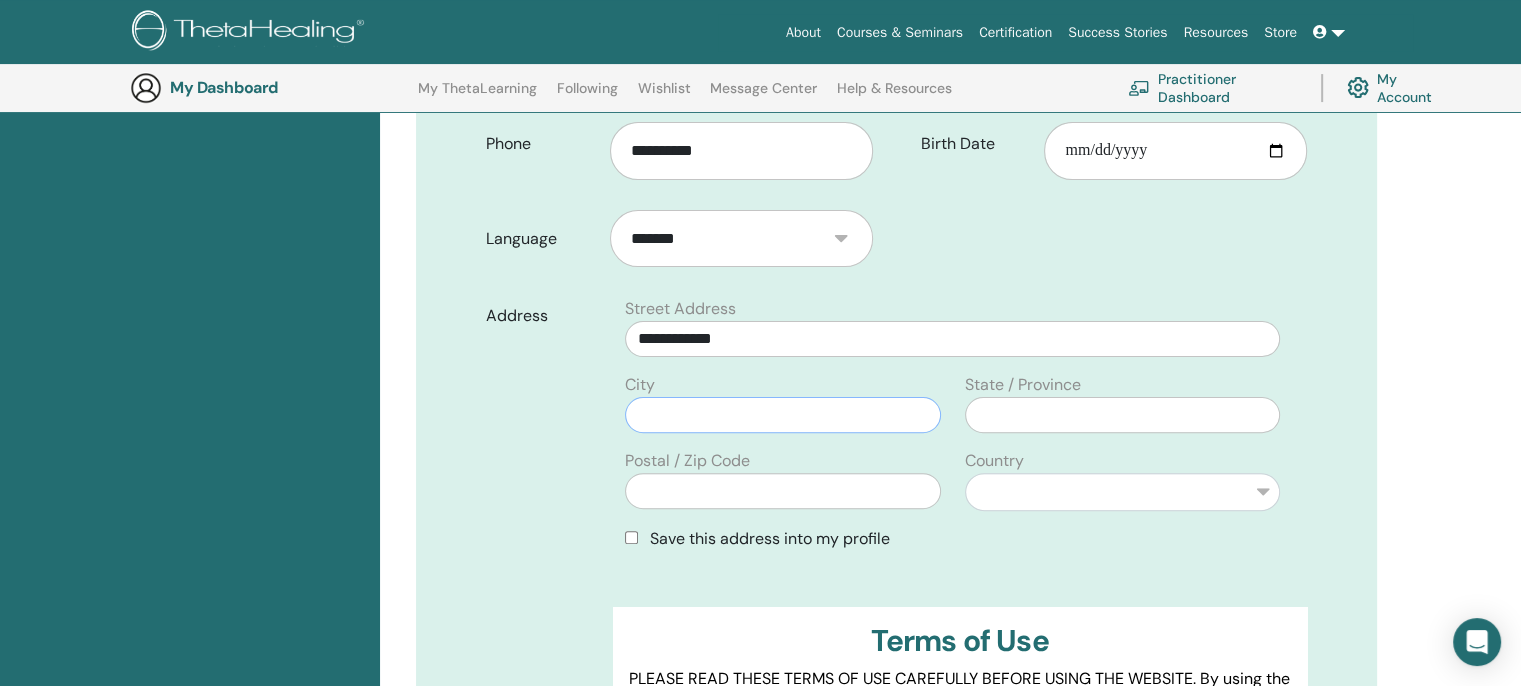 click at bounding box center (782, 415) 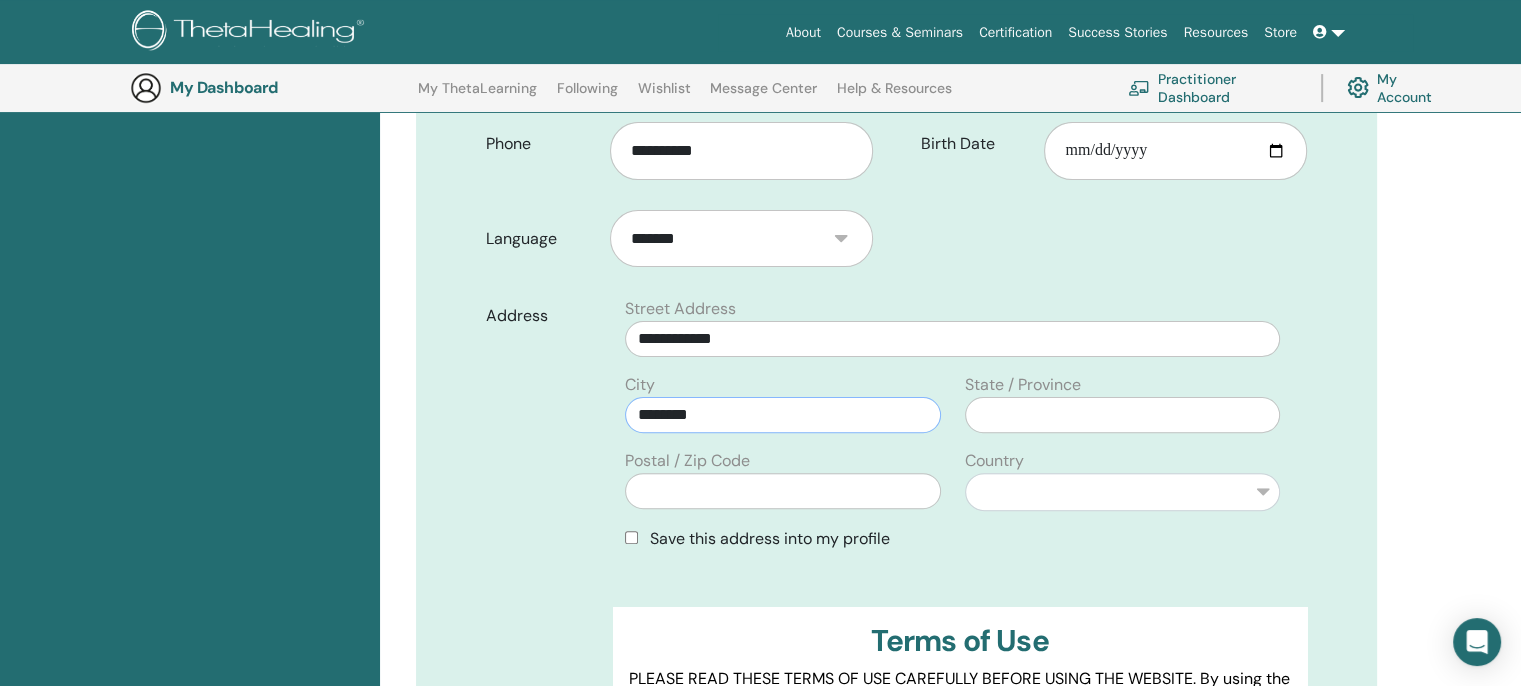 type on "********" 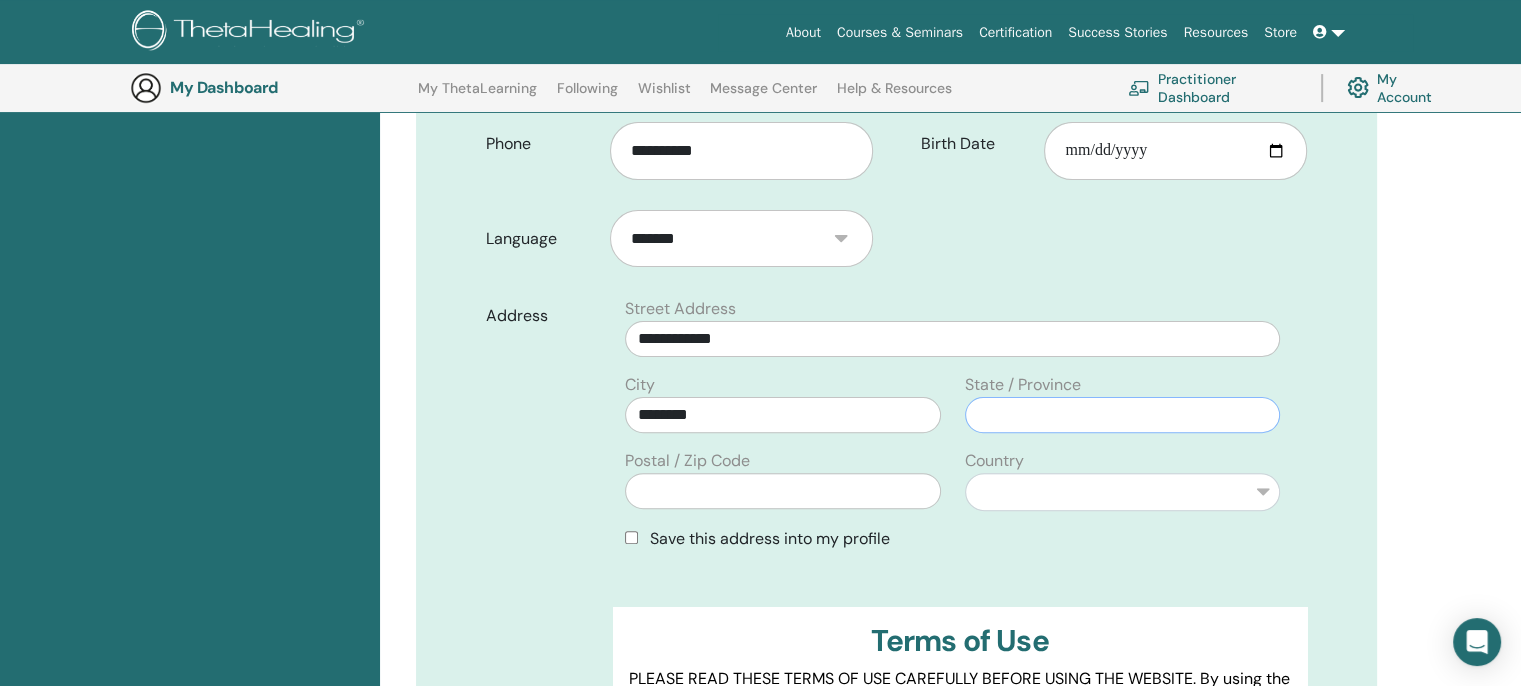 click at bounding box center [1122, 415] 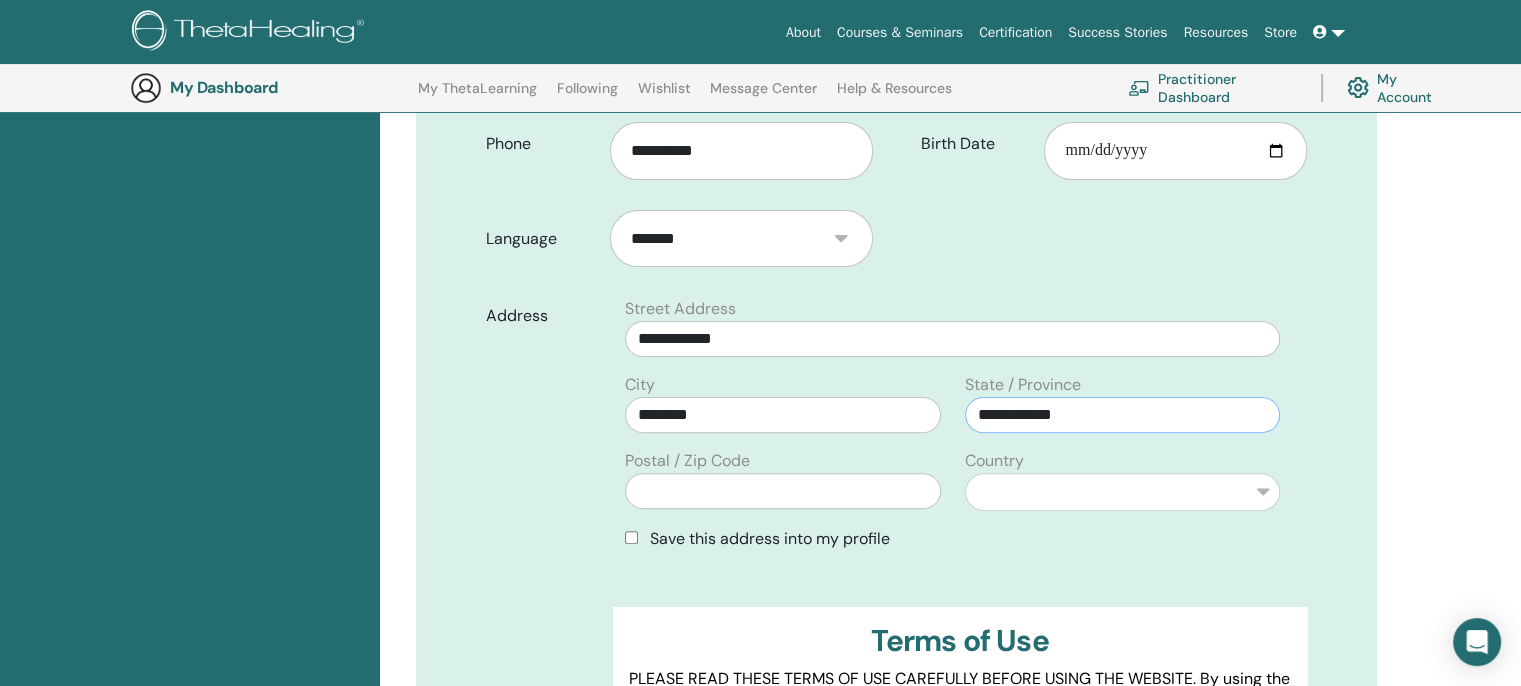 type on "**********" 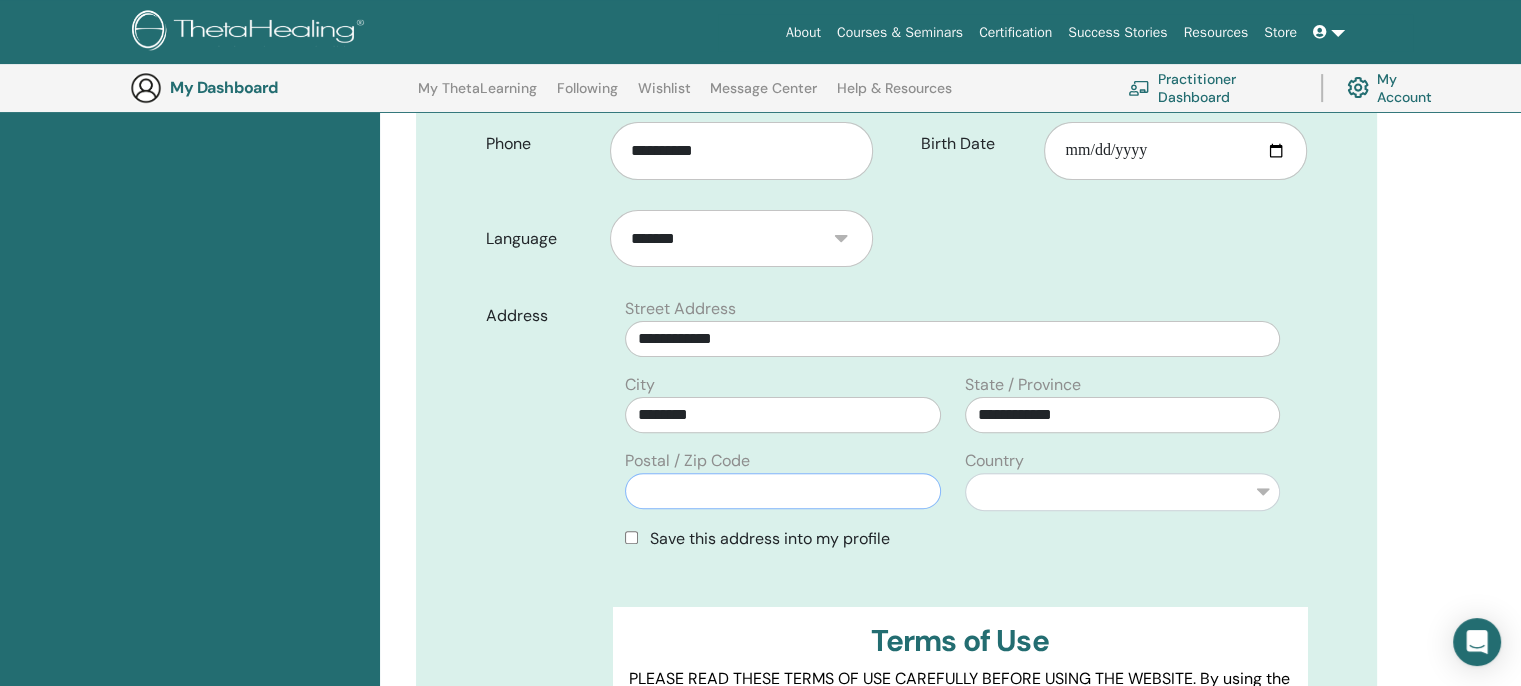 click at bounding box center [782, 491] 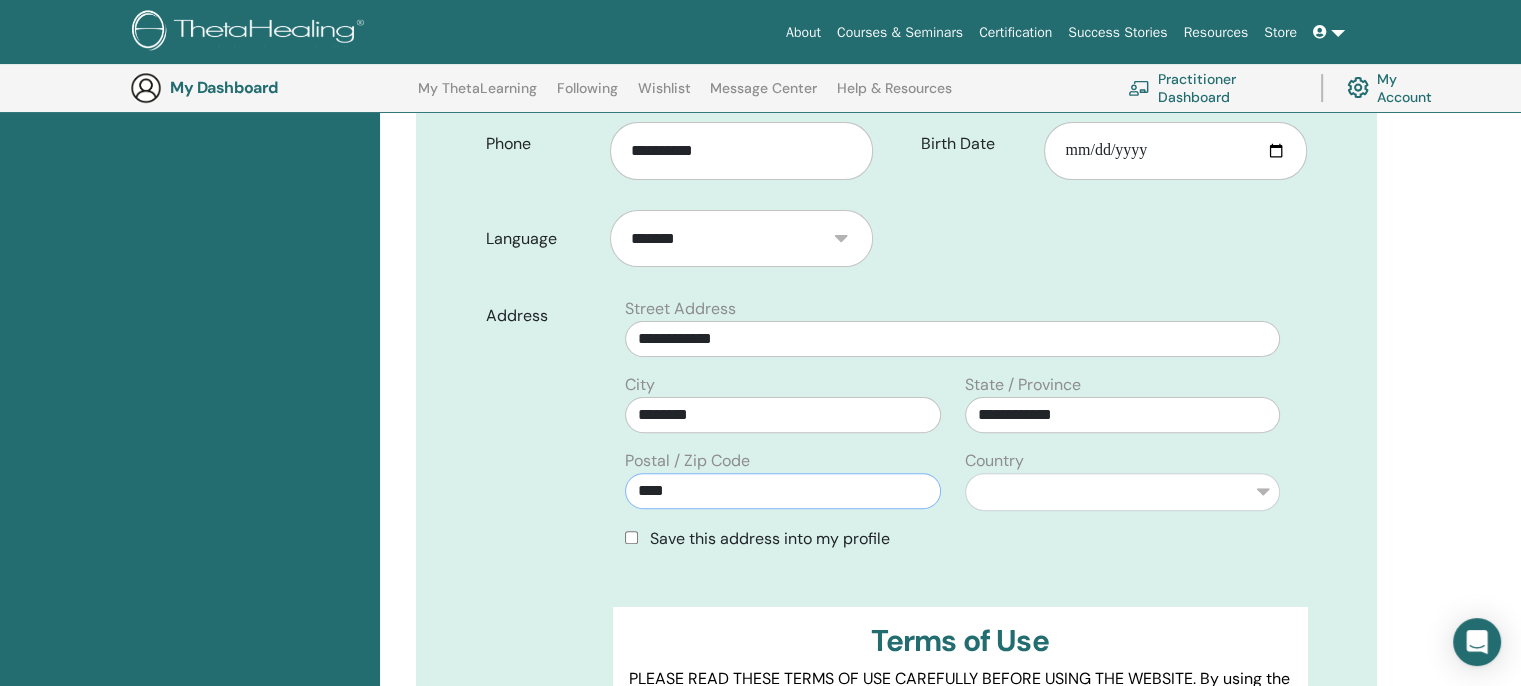 type on "****" 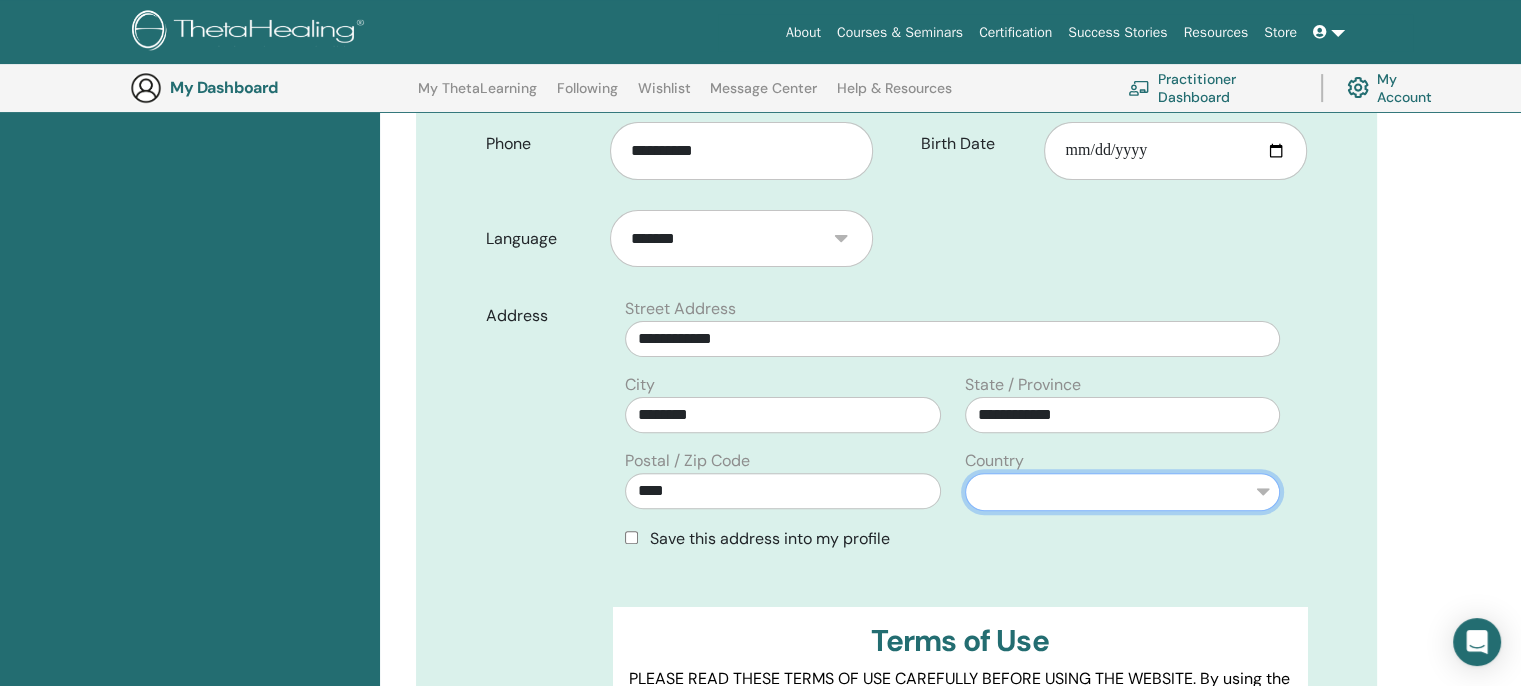 click on "**********" at bounding box center (1122, 492) 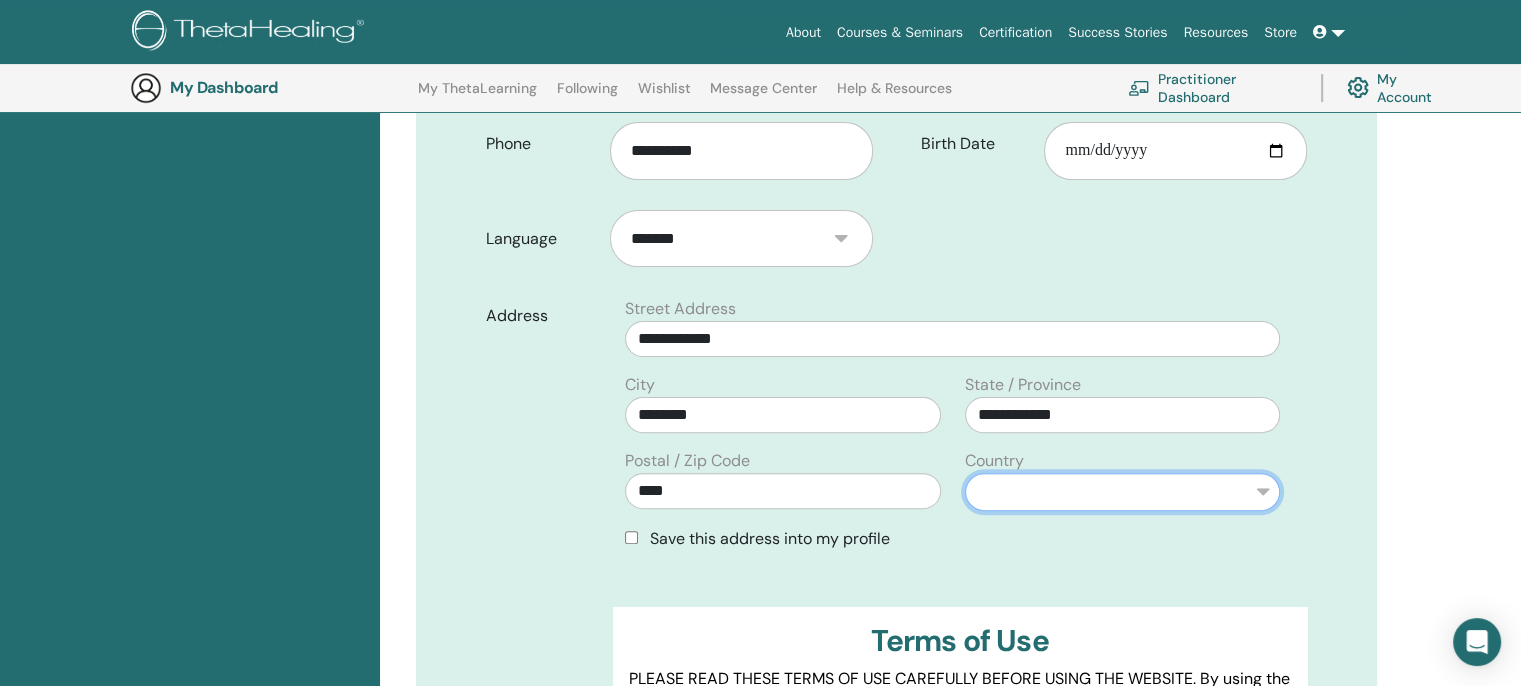 select on "**" 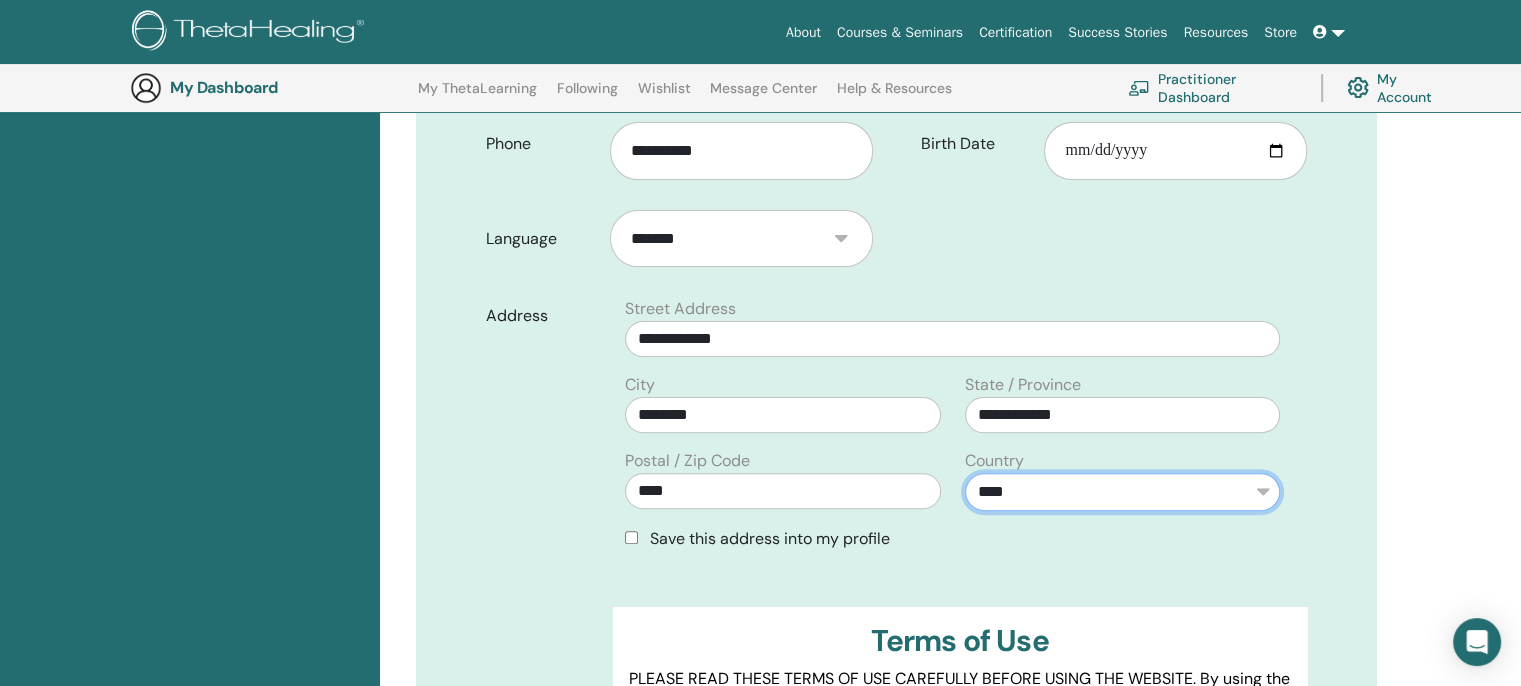 click on "**********" at bounding box center (1122, 492) 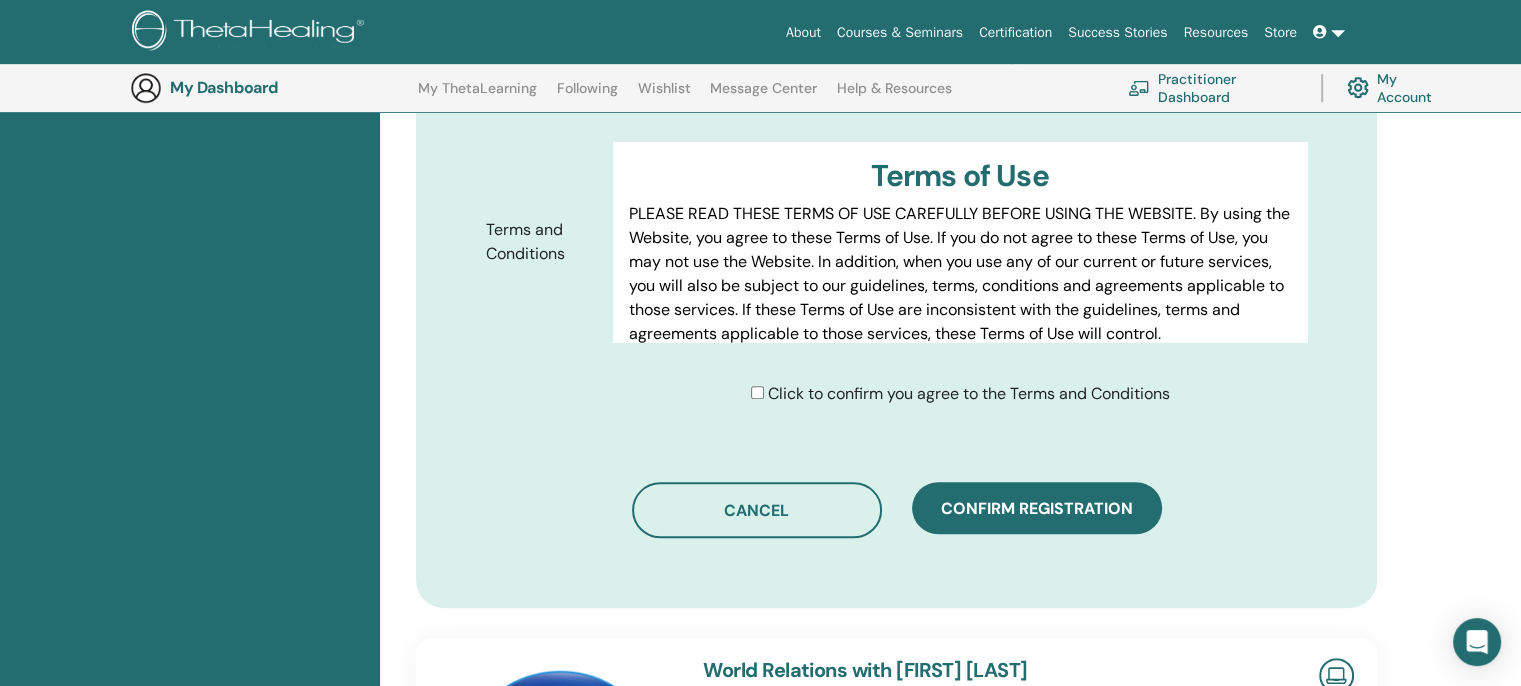 scroll, scrollTop: 993, scrollLeft: 0, axis: vertical 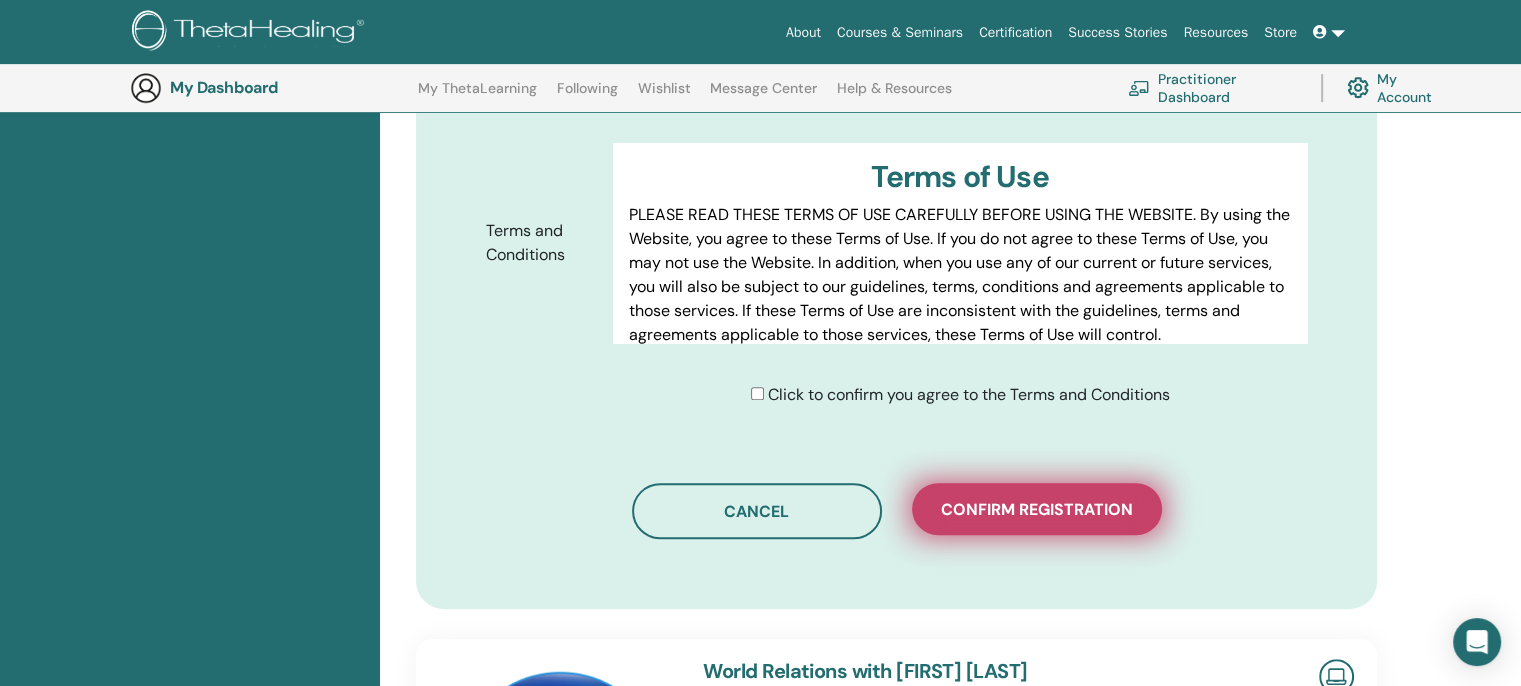 click on "Confirm registration" at bounding box center [1037, 509] 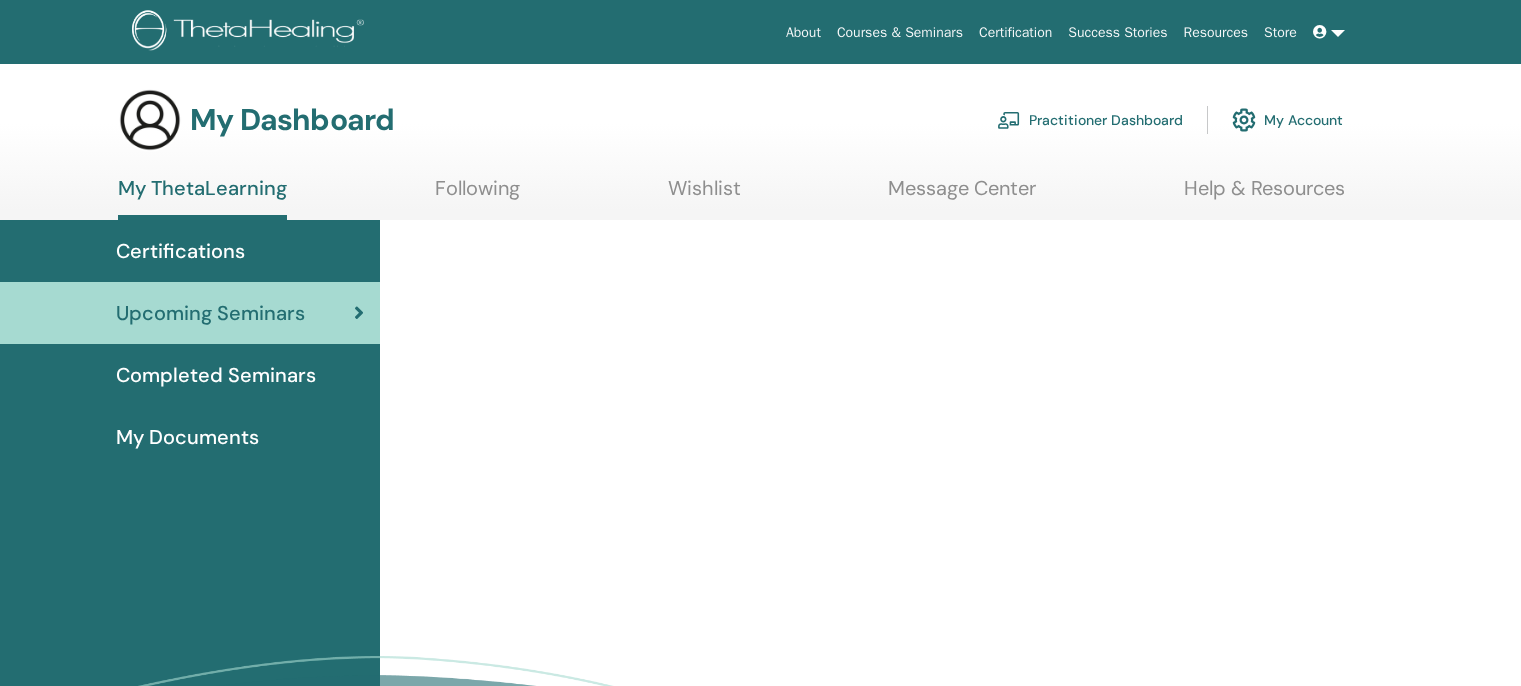 scroll, scrollTop: 0, scrollLeft: 0, axis: both 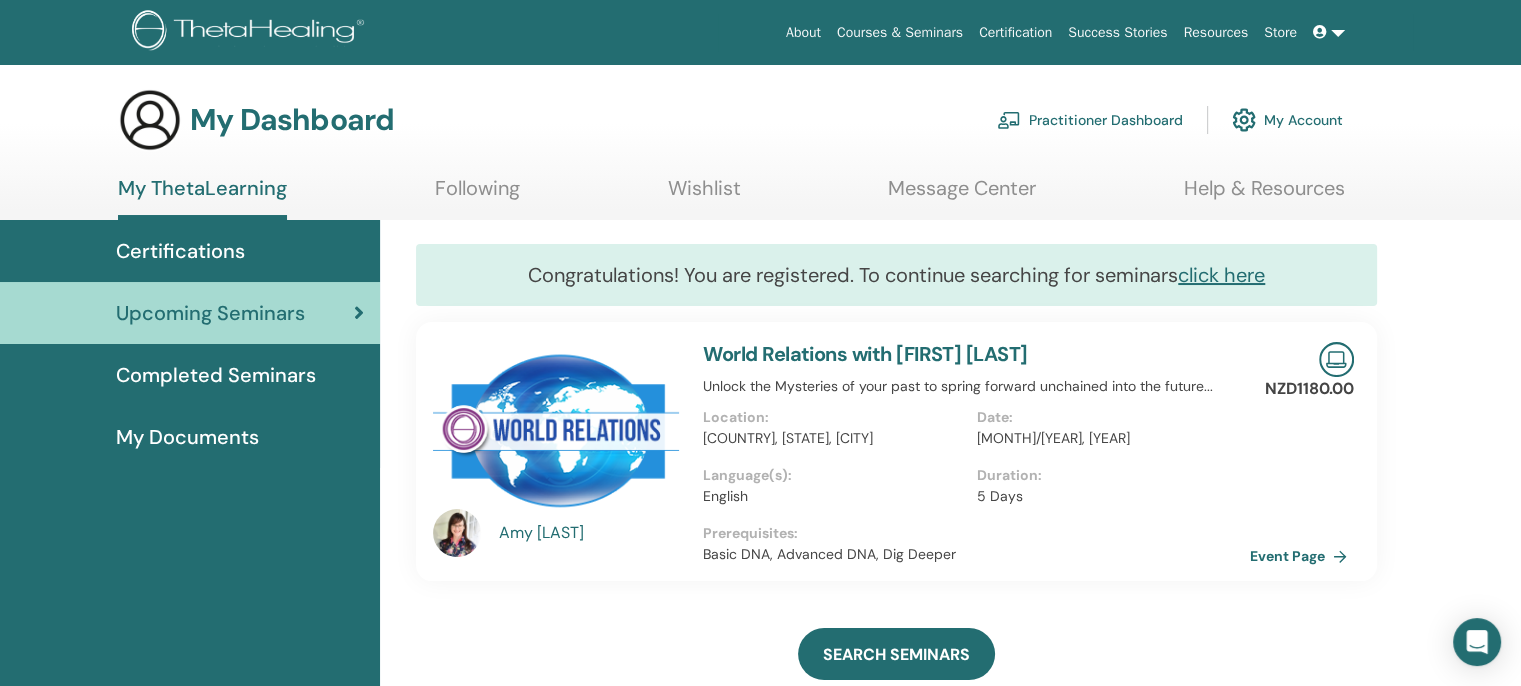 click on "Certifications" at bounding box center (180, 251) 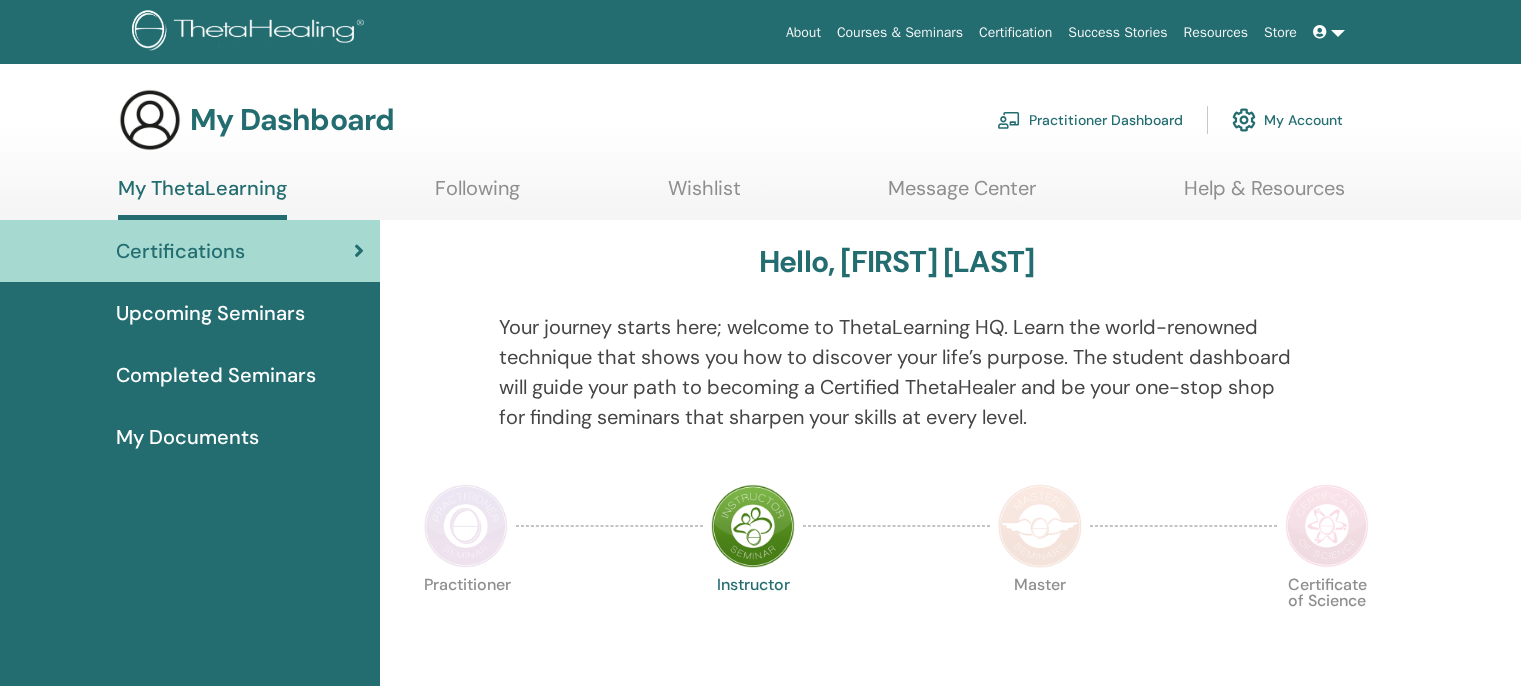 scroll, scrollTop: 0, scrollLeft: 0, axis: both 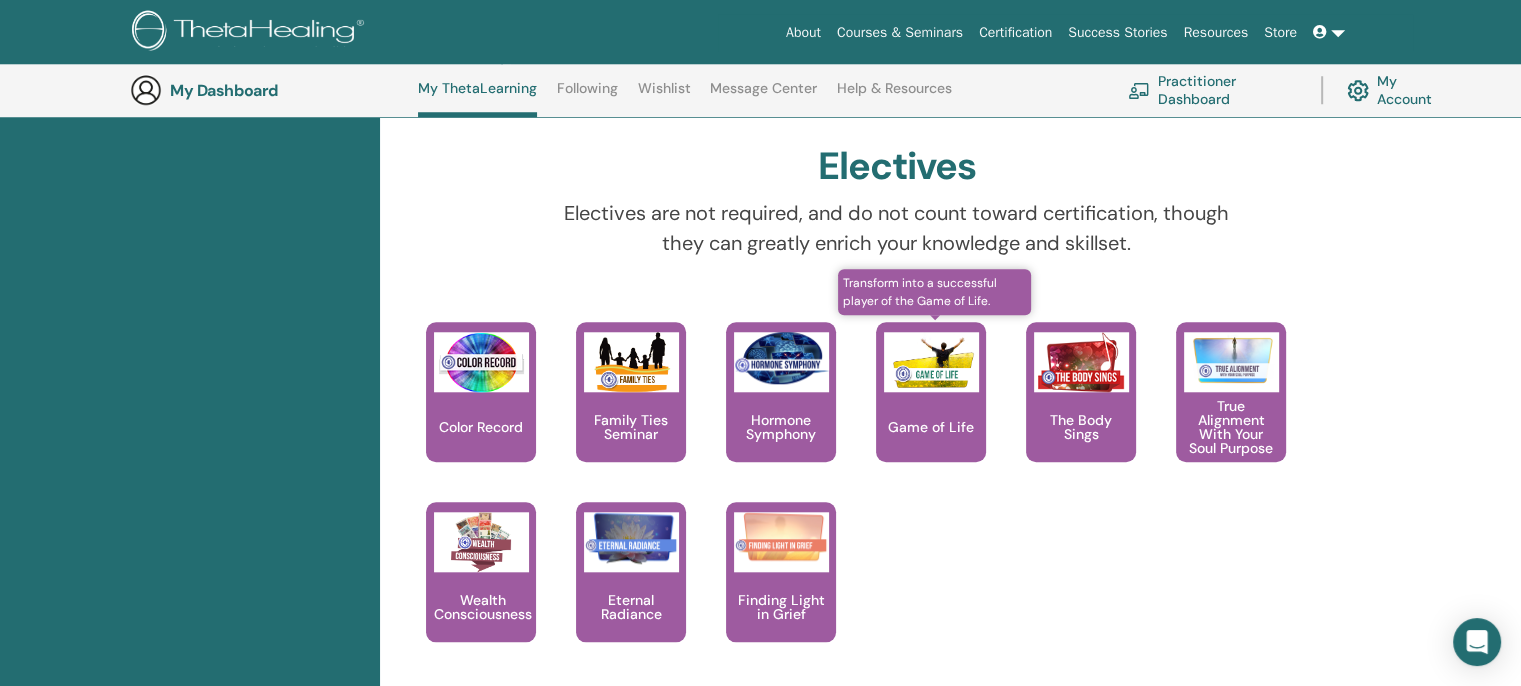 click at bounding box center (931, 362) 